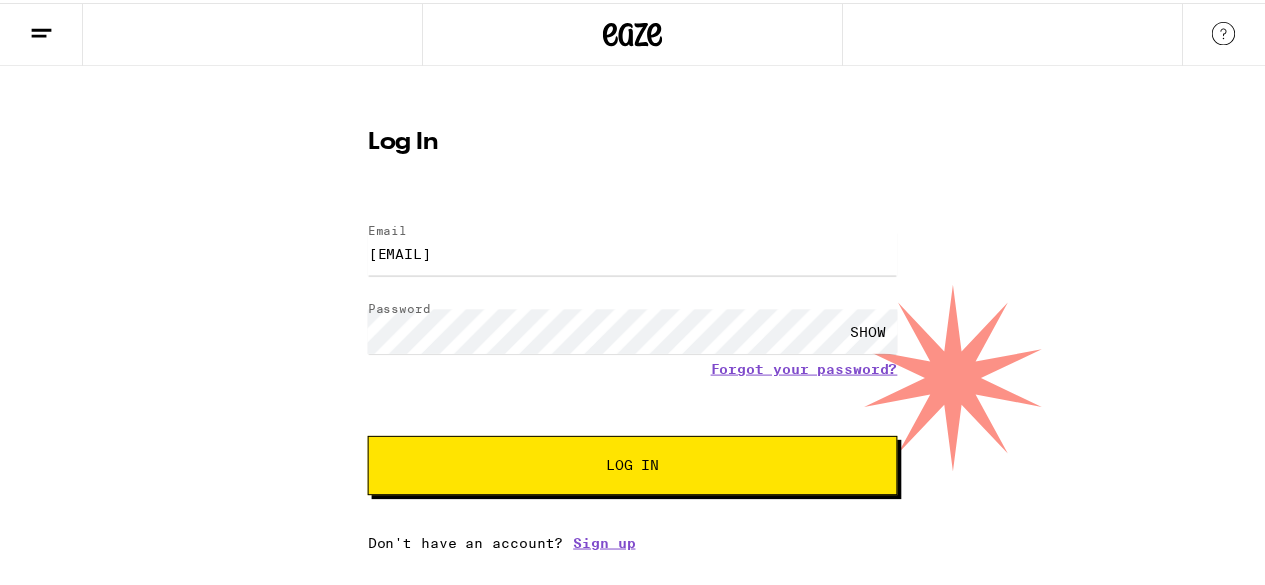 scroll, scrollTop: 0, scrollLeft: 0, axis: both 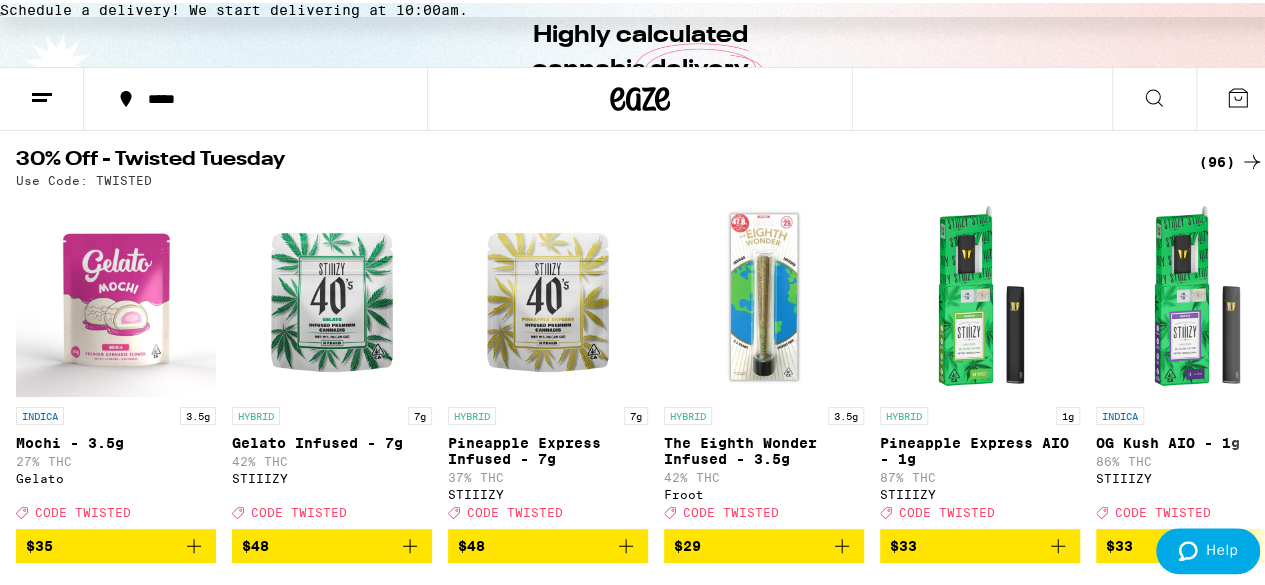 click on "(96)" at bounding box center (1231, 159) 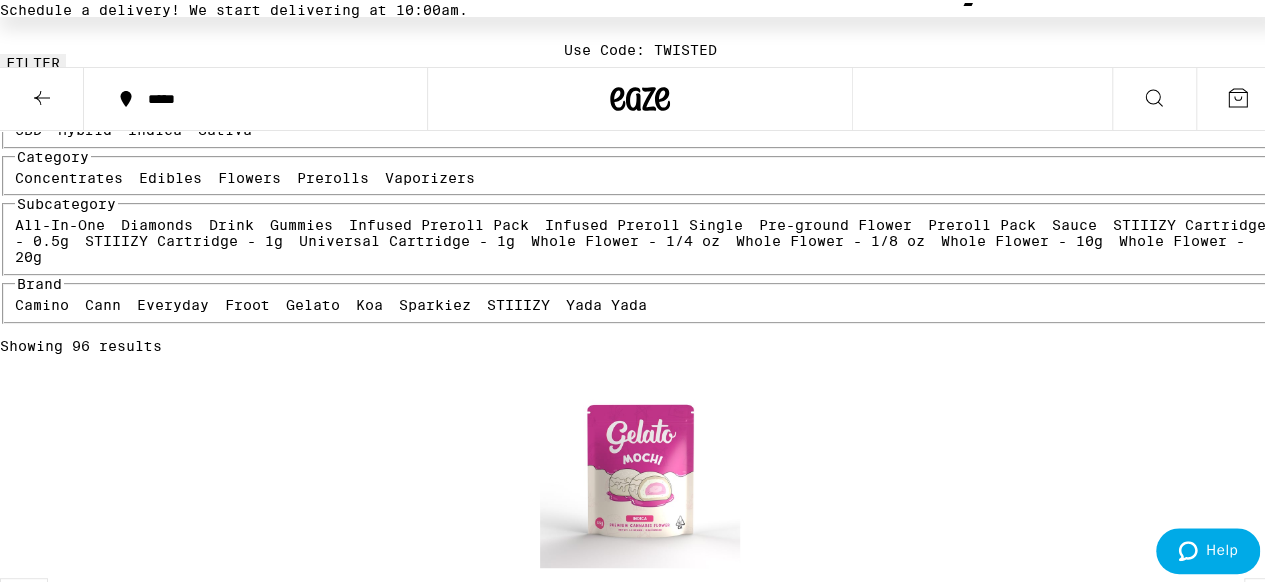 scroll, scrollTop: 0, scrollLeft: 0, axis: both 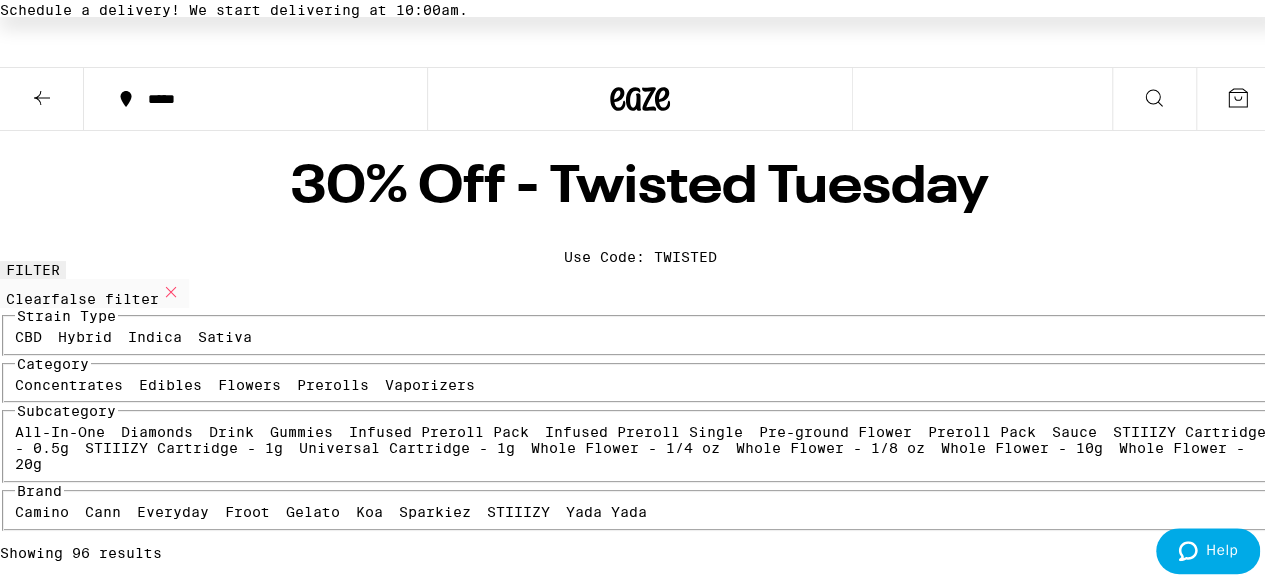click on "Clearfalse filter Strain Type CBD Hybrid Indica Sativa Category Concentrates Edibles Flowers Prerolls Vaporizers Subcategory All-In-One Diamonds Drink Gummies Infused Preroll Pack Infused Preroll Single Pre-ground Flower Preroll Pack Sauce STIIIZY Cartridge - 0.5g STIIIZY Cartridge - 1g Universal Cartridge - 1g Whole Flower - 1/4 oz Whole Flower - 1/8 oz Whole Flower - 10g Whole Flower - 20g Brand Camino Cann Everyday Froot Gelato Koa Sparkiez STIIIZY Yada Yada Showing 96 results INDICA 3.5g Mochi - 3.5g 27% THC Gelato Deal Created with Sketch. CODE TWISTED $35 HYBRID 7g Gelato Infused - 7g 42% THC STIIIZY Deal Created with Sketch. CODE TWISTED $48 HYBRID 7g Pineapple Express Infused - 7g 37% THC STIIIZY Deal Created with Sketch. CODE TWISTED $48 HYBRID 3.5g The Eighth Wonder Infused - 3.5g 42% THC Froot Deal Created with Sketch. CODE TWISTED $29 HYBRID 1g Pineapple Express AIO - 1g 87% THC STIIIZY Deal Created with Sketch. CODE TWISTED $33 INDICA 1g OG Kush AIO - 1g 86% THC STIIIZY Deal Created with Sketch." at bounding box center (640, 17228) 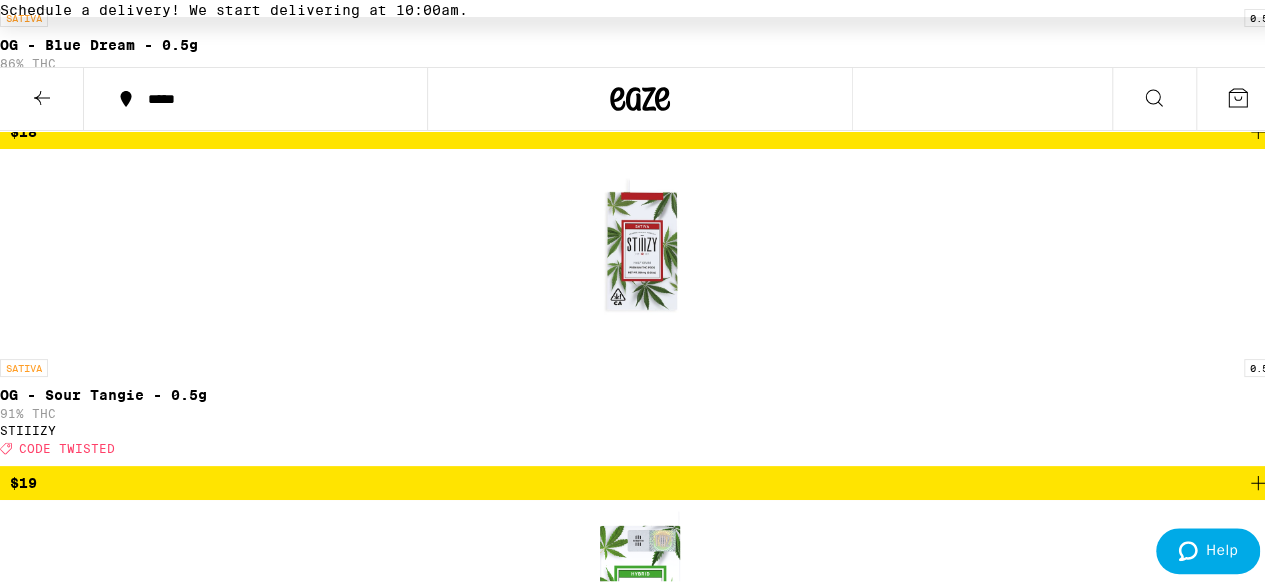 scroll, scrollTop: 9594, scrollLeft: 0, axis: vertical 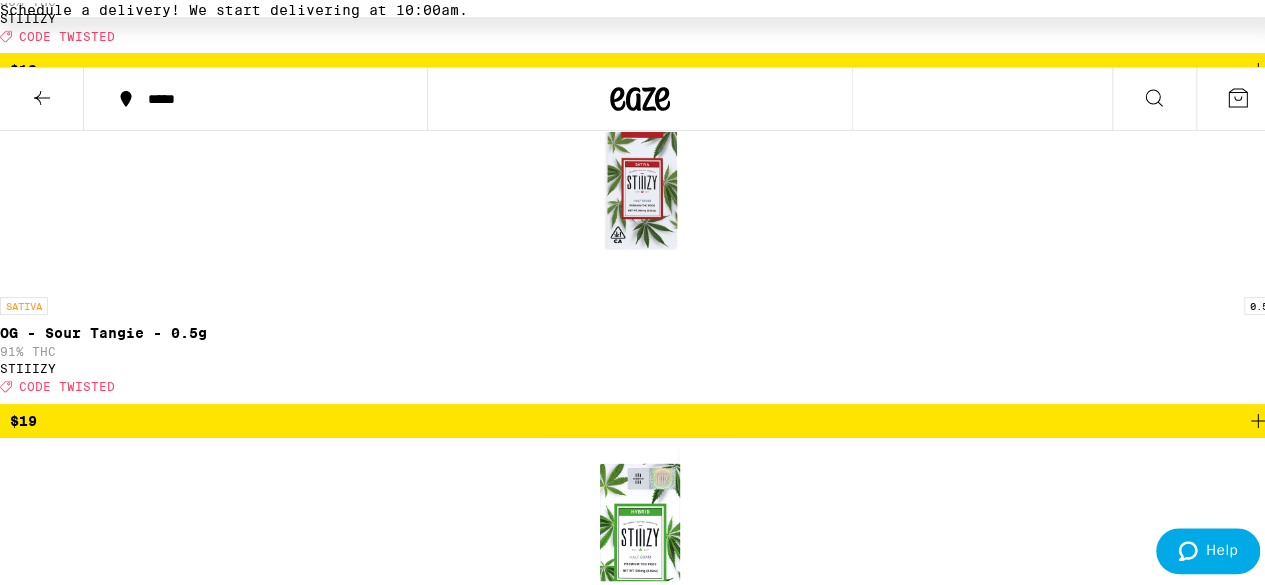 click at bounding box center [42, 96] 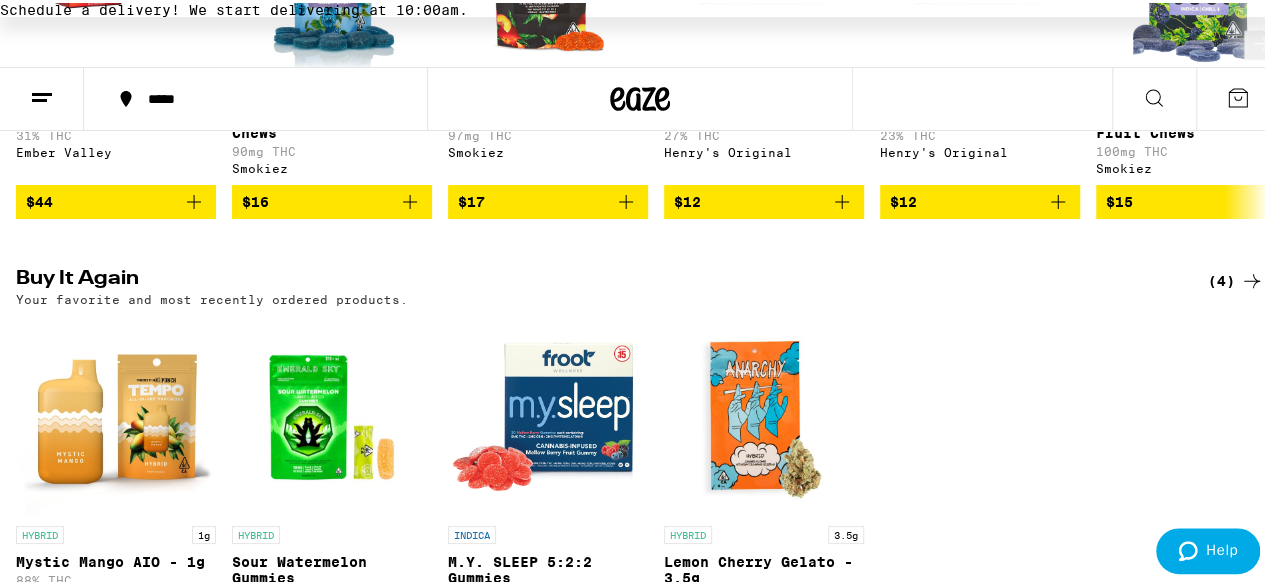 scroll, scrollTop: 1000, scrollLeft: 0, axis: vertical 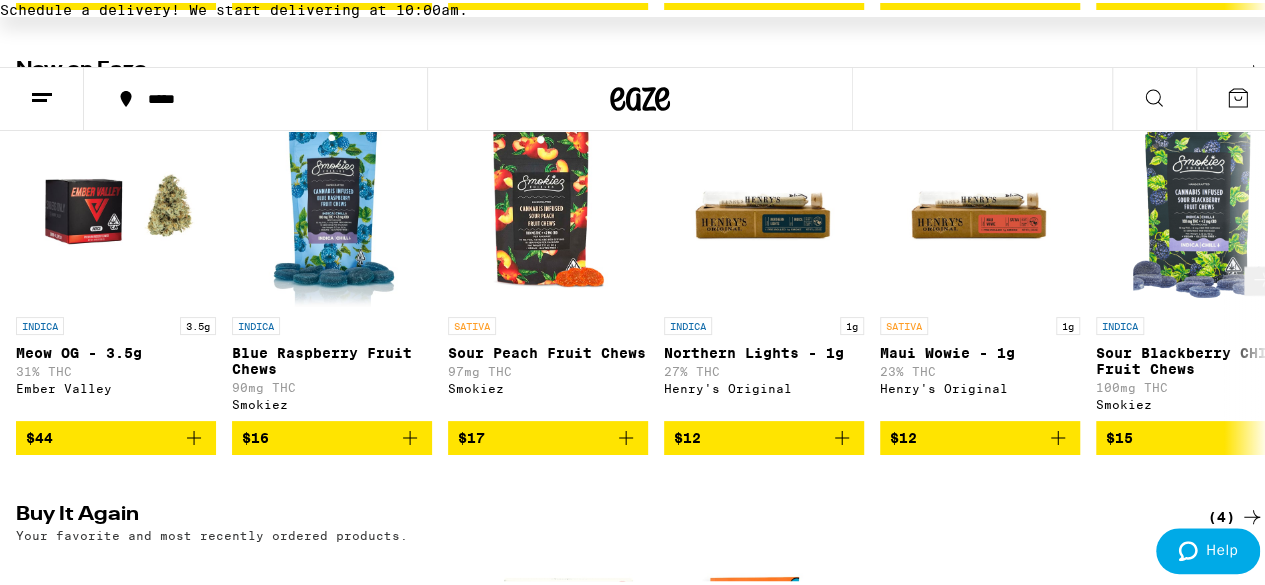 click at bounding box center (980, 204) 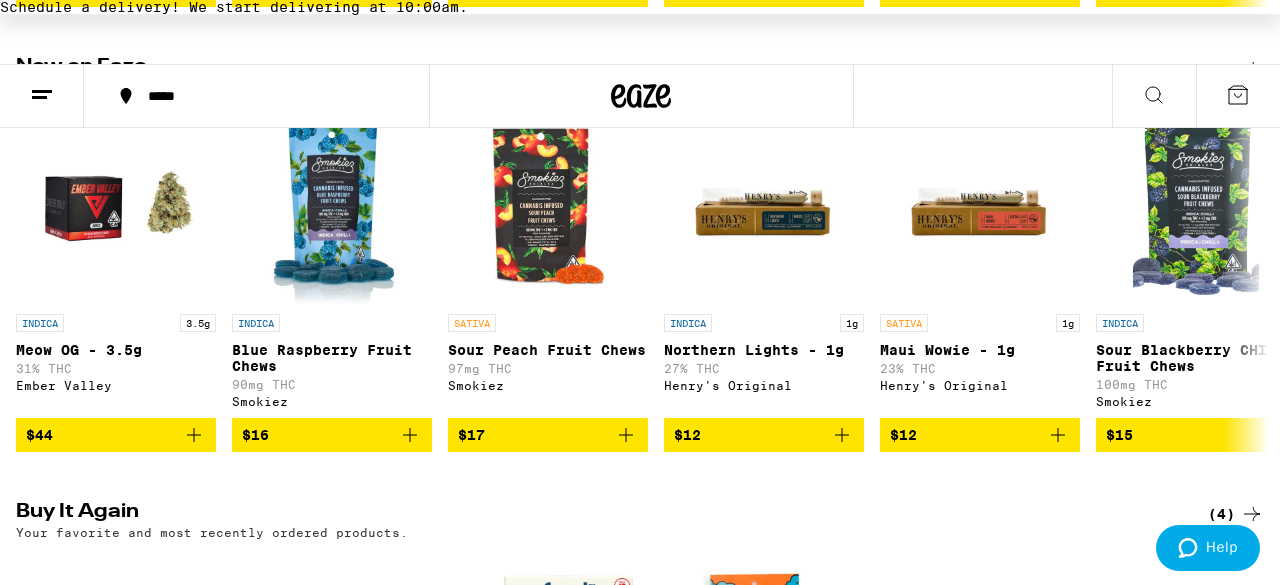 click 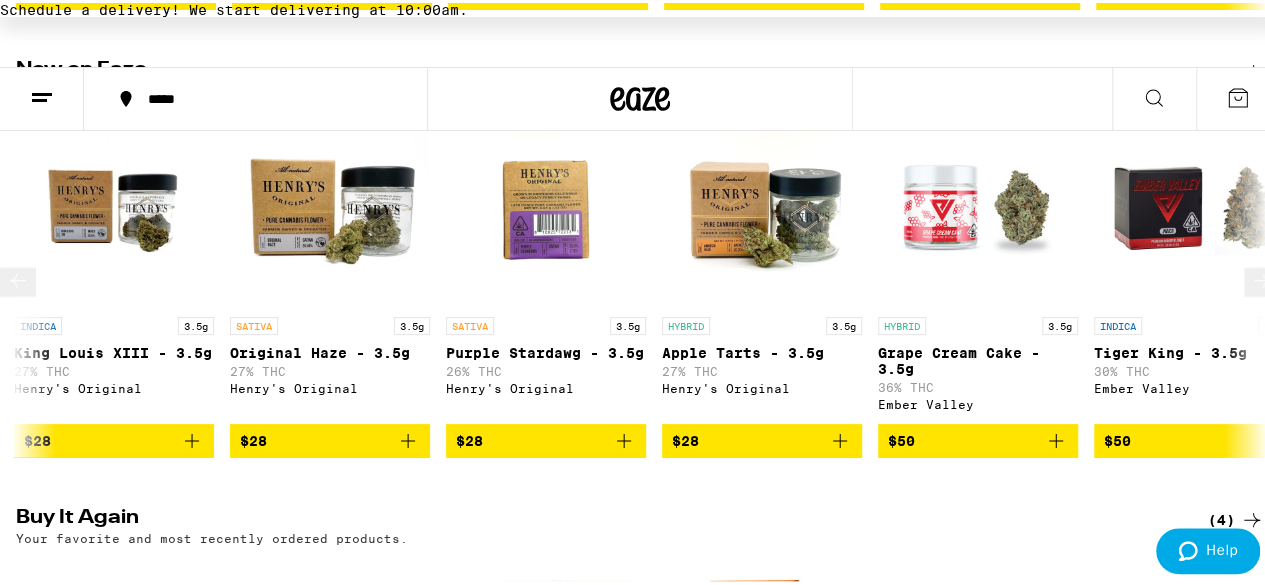 scroll, scrollTop: 0, scrollLeft: 3320, axis: horizontal 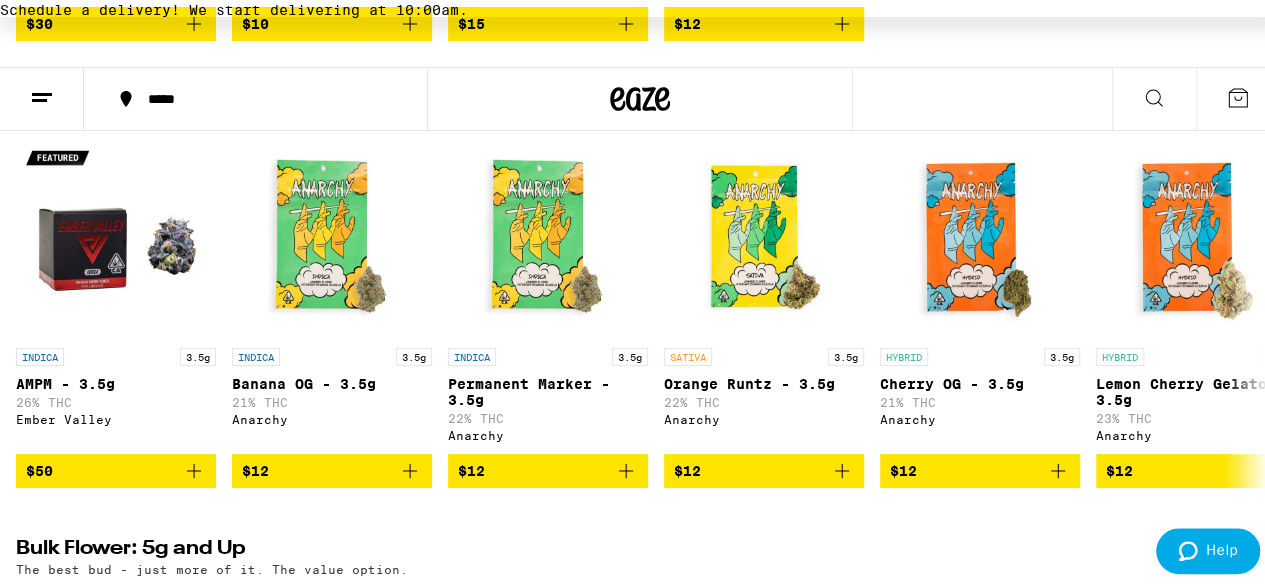 click on "(126)" at bounding box center [1227, 100] 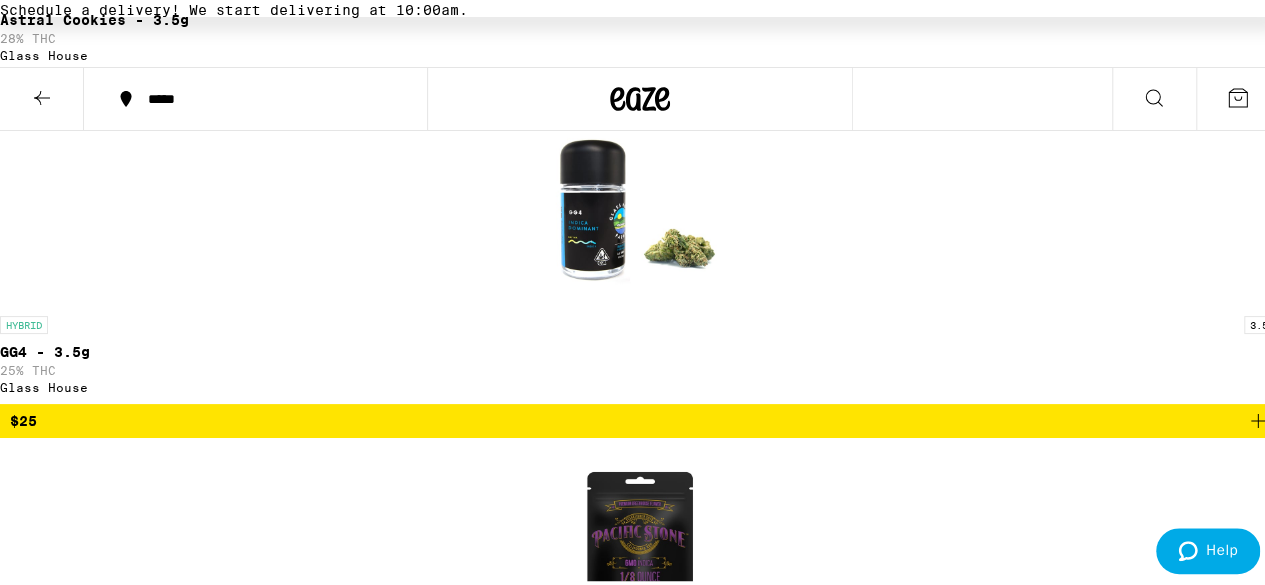 scroll, scrollTop: 11840, scrollLeft: 0, axis: vertical 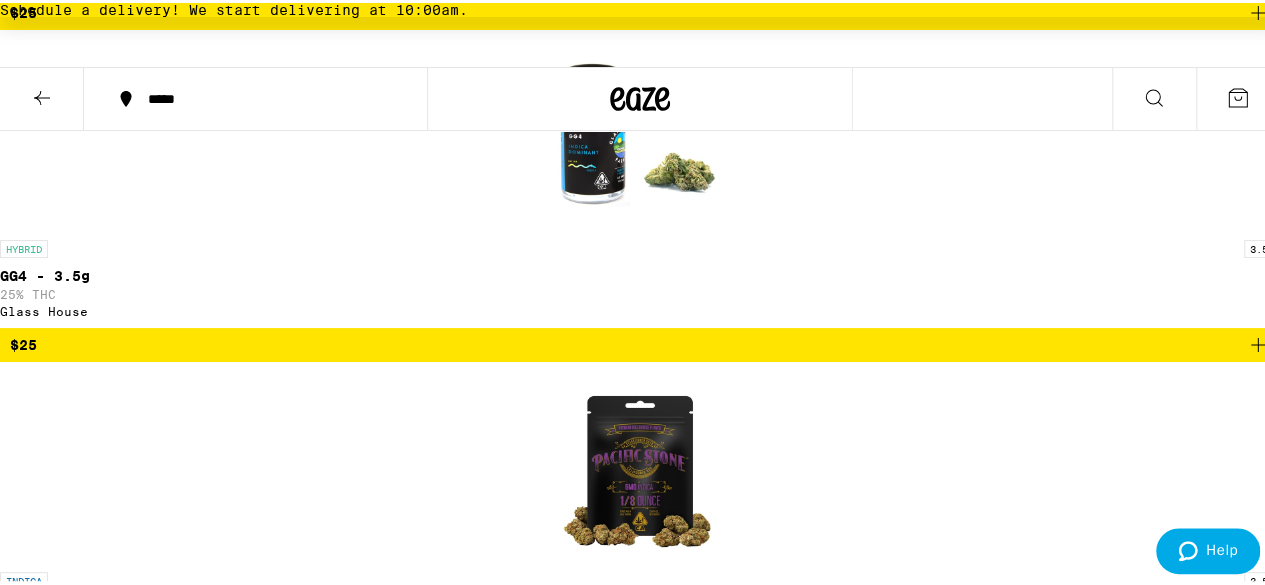 click 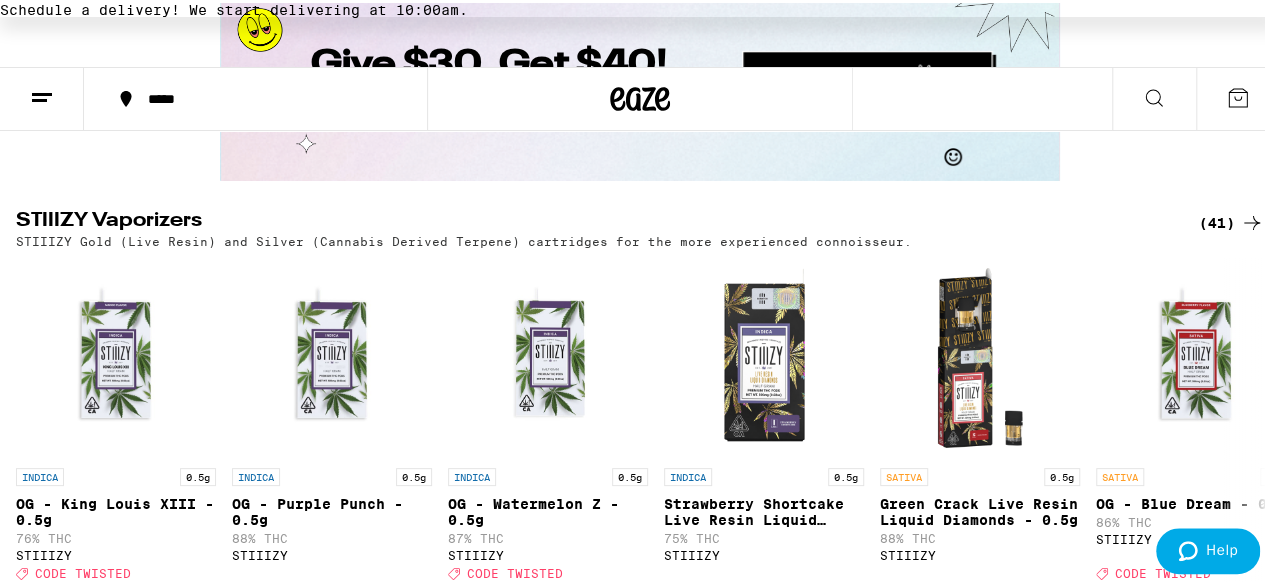 scroll, scrollTop: 3750, scrollLeft: 0, axis: vertical 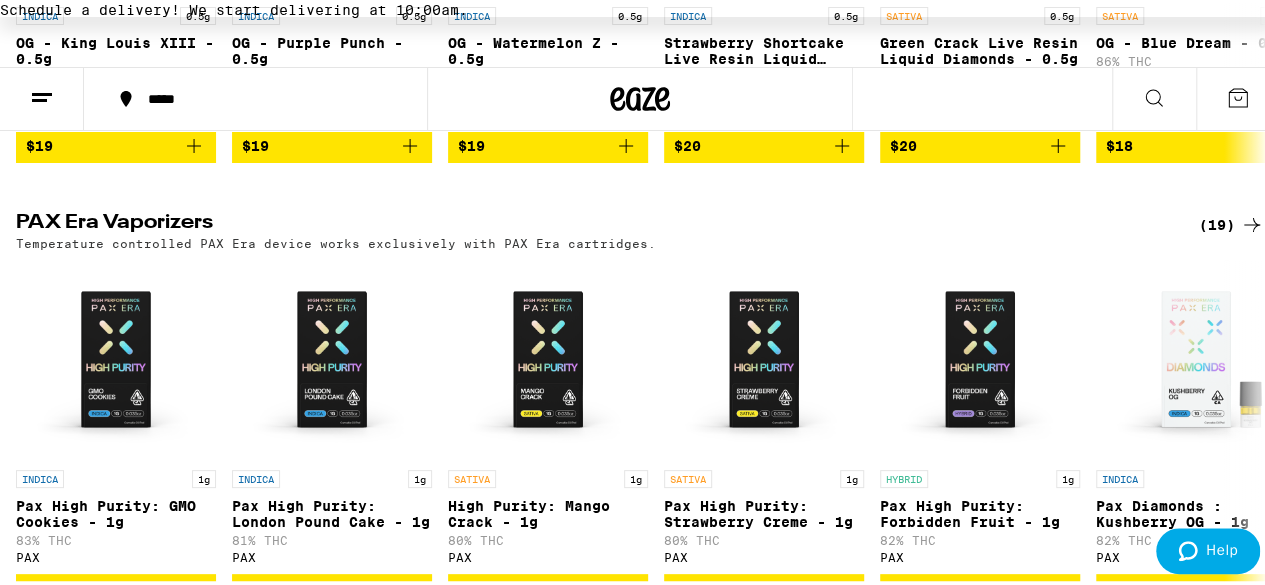 click on "Schedule a delivery! We start delivering at 10:00am. ***** ***** HOME SALE FLOWER & PREROLLS VAPES EDIBLES CONCENTRATES WELLNESS, TINCTURES & CAPSULES ACCESSORIES BRANDS Highly calculated cannabis delivery 30% Off - Twisted Tuesday (96) Use Code: TWISTED INDICA 3.5g Mochi - 3.5g 27% THC Gelato Deal Created with Sketch. CODE TWISTED $35 HYBRID 7g Gelato Infused - 7g 42% THC STIIIZY Deal Created with Sketch. CODE TWISTED $48 HYBRID 7g Pineapple Express Infused - 7g 37% THC STIIIZY Deal Created with Sketch. CODE TWISTED $48 HYBRID 3.5g The Eighth Wonder Infused - 3.5g 42% THC Froot Deal Created with Sketch. CODE TWISTED $29 HYBRID 1g Pineapple Express AIO - 1g 87% THC STIIIZY Deal Created with Sketch. CODE TWISTED $33 INDICA 1g OG Kush AIO - 1g 86% THC STIIIZY Deal Created with Sketch. CODE TWISTED $33 HYBRID PassionFruit Punch Pride Gummies 100mg THC Camino Deal Created with Sketch. CODE TWISTED $20 INDICA Strawberry Sunset Sour Gummies 100mg THC Camino Deal Created with Sketch. CODE TWISTED $20 HYBRID Camino" at bounding box center [640, 738] 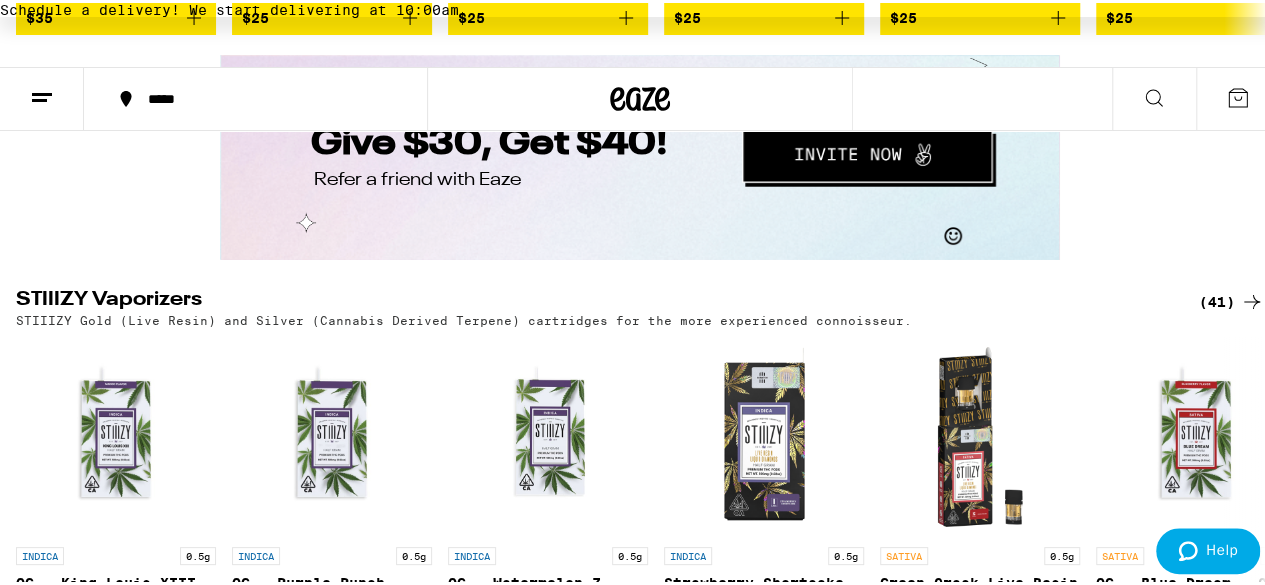 drag, startPoint x: 601, startPoint y: 198, endPoint x: 389, endPoint y: 68, distance: 248.68454 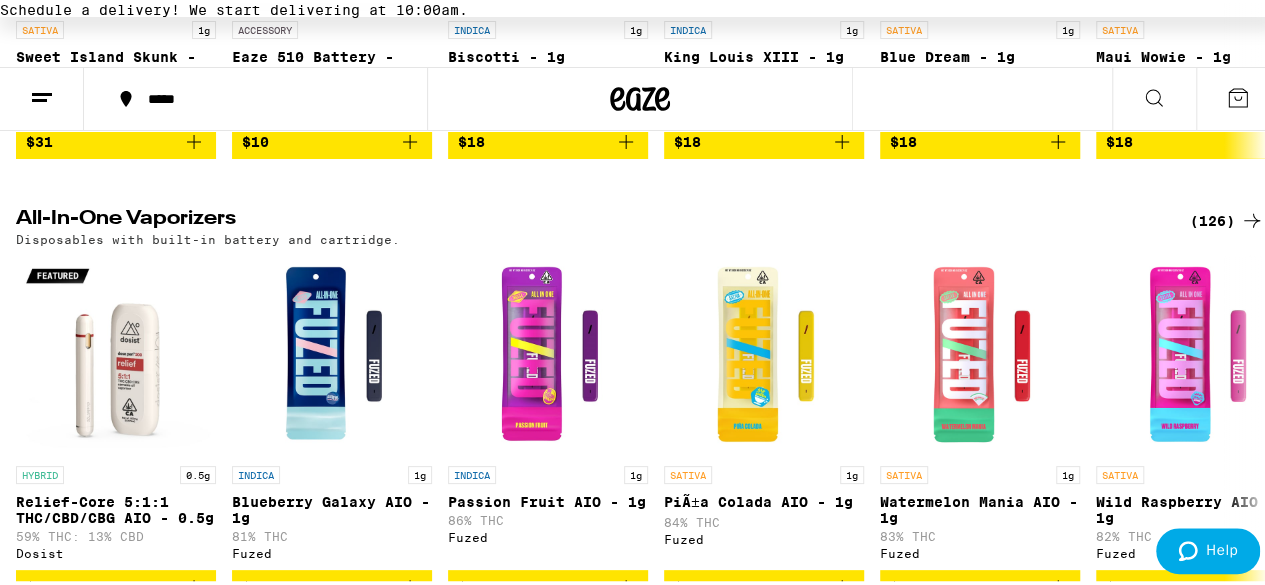 scroll, scrollTop: 3000, scrollLeft: 0, axis: vertical 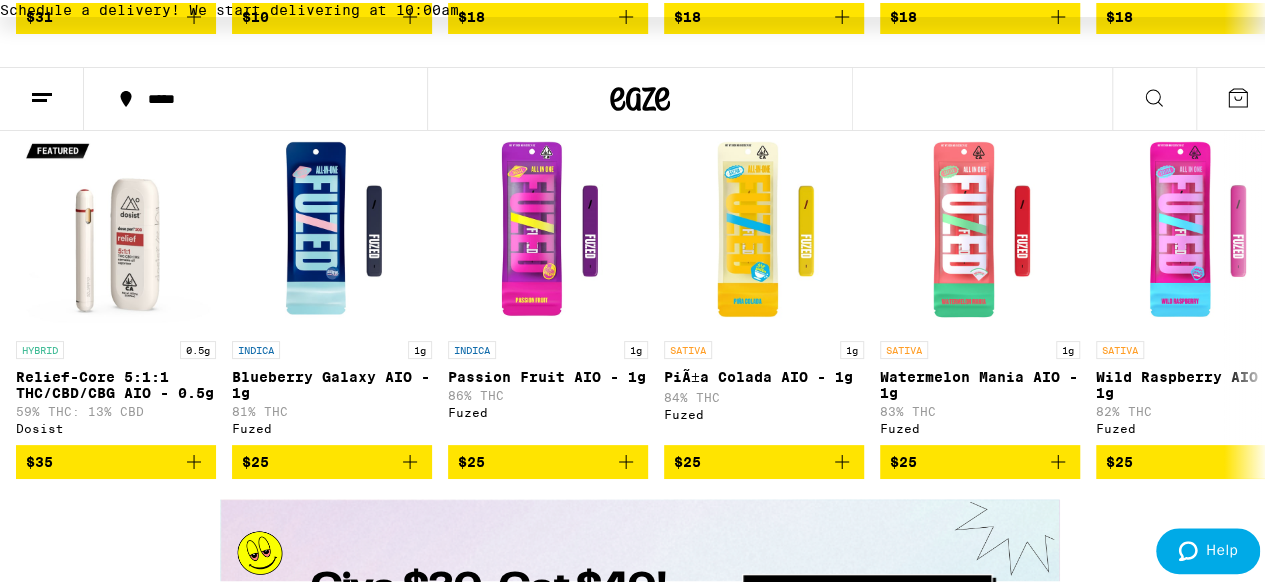 click on "(126)" at bounding box center [1227, 93] 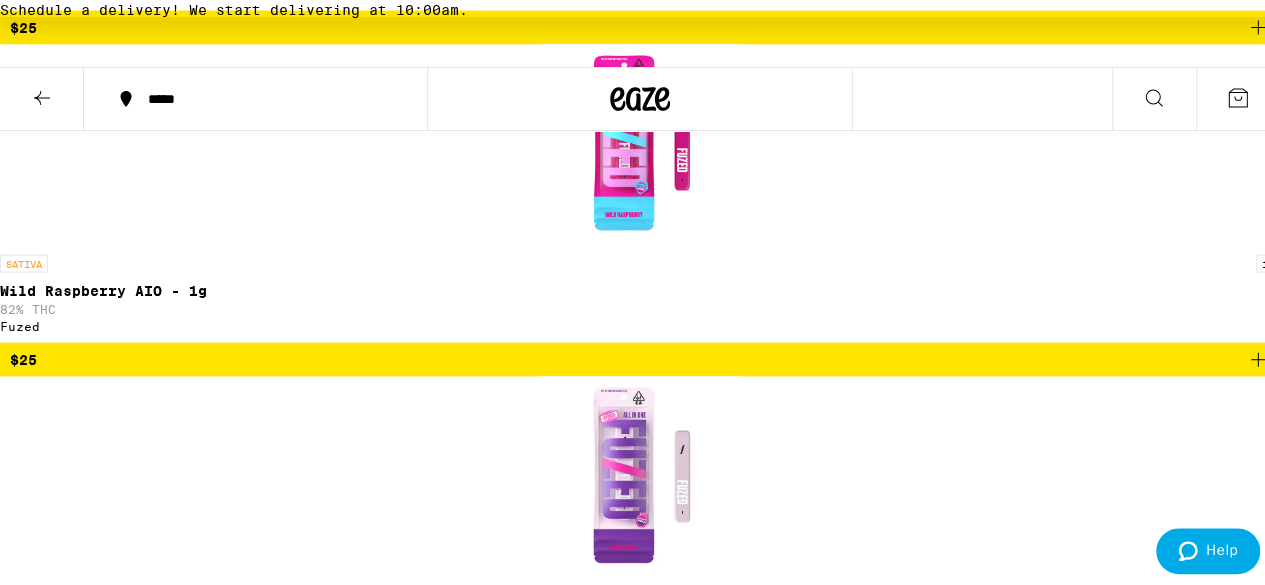 scroll, scrollTop: 2120, scrollLeft: 0, axis: vertical 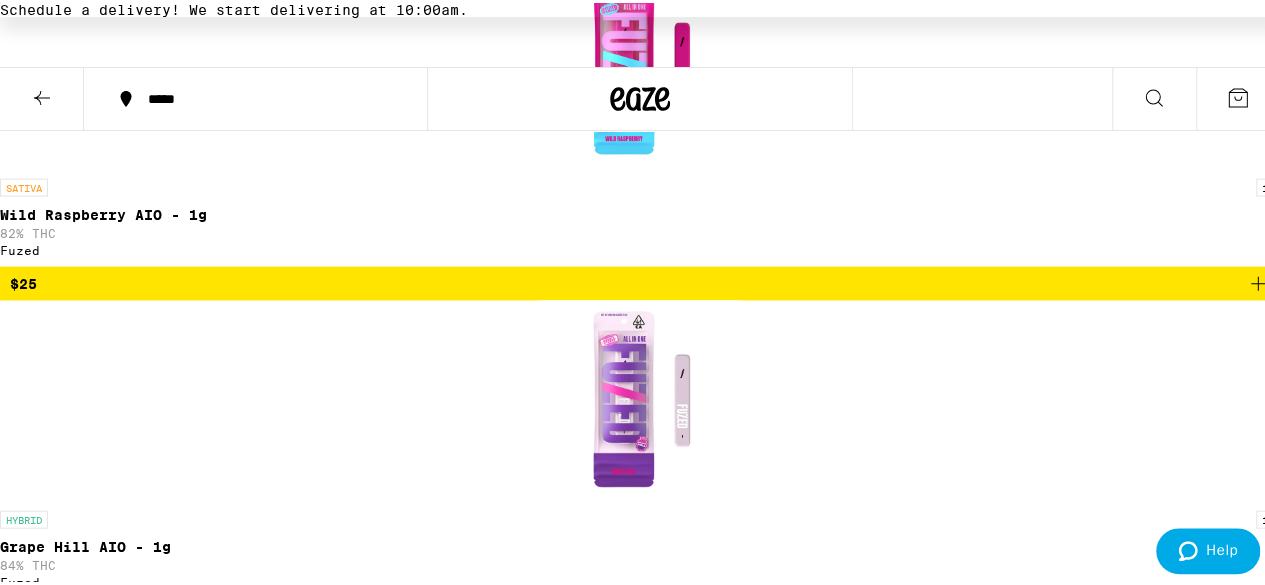 click on "Clearfalse filter Strain Type CBD CBD Dominant Hybrid Indica Sativa Brand Bloom Brand Cake She Hits Different Circles Base Camp CLSICS DIME Dompen Dosist Fuzed GoldDrop Jeeter Jetty Extracts Kurvana New Norm Nuvata (CA) Rove Sluggers STIIIZY Tempo turn" at bounding box center [640, -1810] 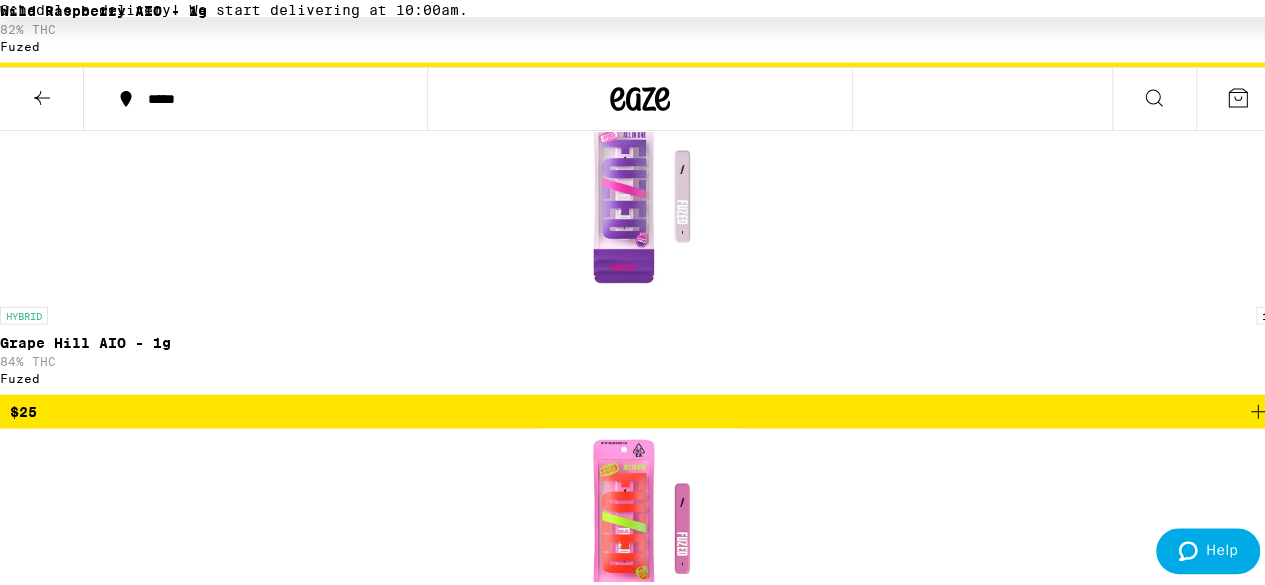 scroll, scrollTop: 2400, scrollLeft: 0, axis: vertical 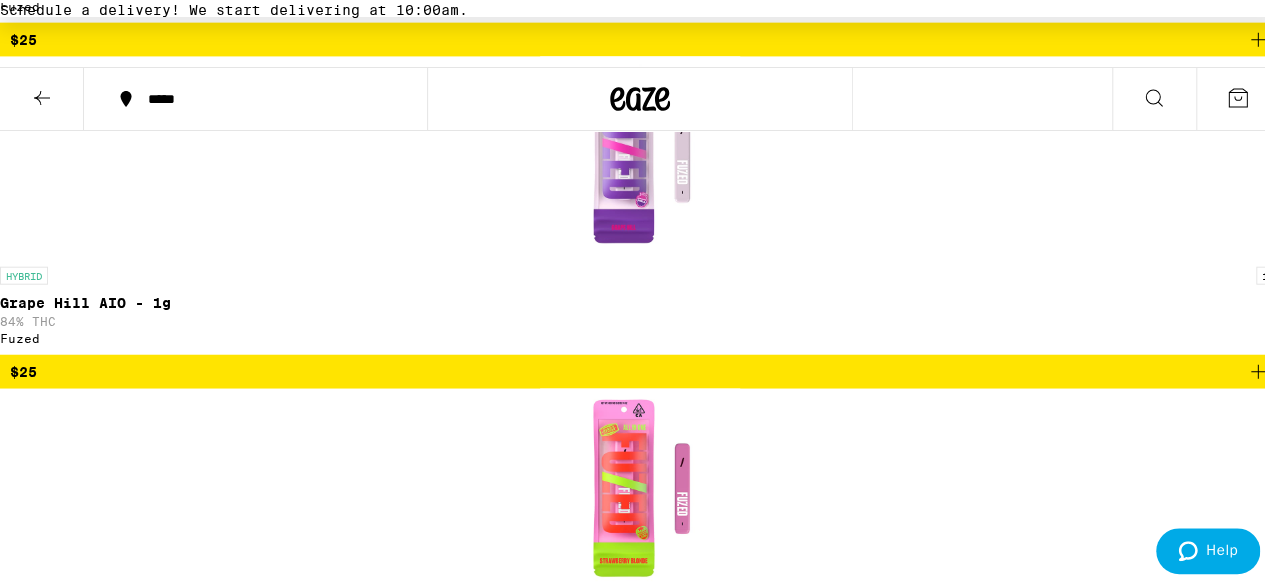 click on "Clearfalse filter Strain Type CBD CBD Dominant Hybrid Indica Sativa Brand Bloom Brand Cake She Hits Different Circles Base Camp CLSICS DIME Dompen Dosist Fuzed GoldDrop Jeeter Jetty Extracts Kurvana New Norm Nuvata (CA) Rove Sluggers STIIIZY Tempo turn" at bounding box center (640, -2054) 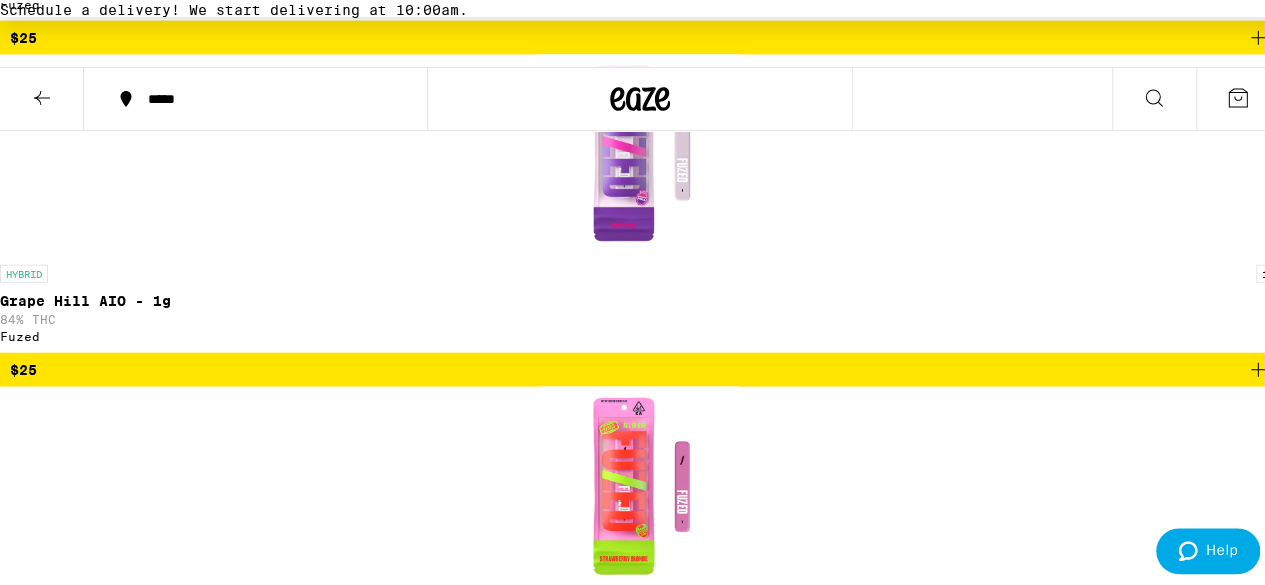 click on "Clearfalse filter Strain Type CBD CBD Dominant Hybrid Indica Sativa Brand Bloom Brand Cake She Hits Different Circles Base Camp CLSICS DIME Dompen Dosist Fuzed GoldDrop Jeeter Jetty Extracts Kurvana New Norm Nuvata (CA) Rove Sluggers STIIIZY Tempo turn" at bounding box center (640, -2056) 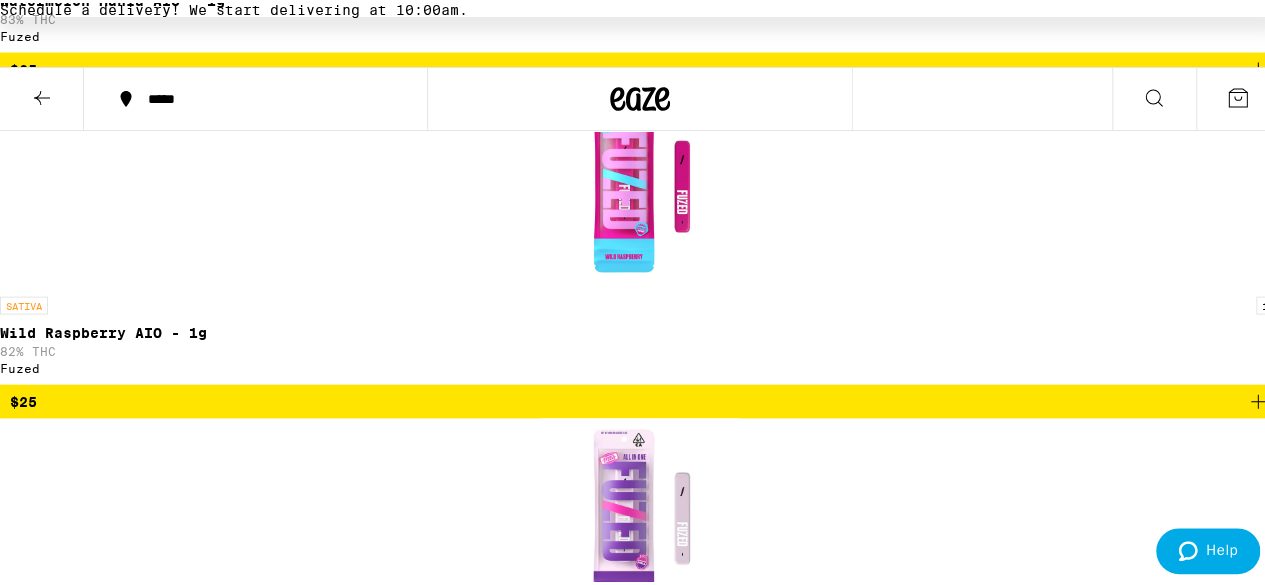scroll, scrollTop: 2040, scrollLeft: 0, axis: vertical 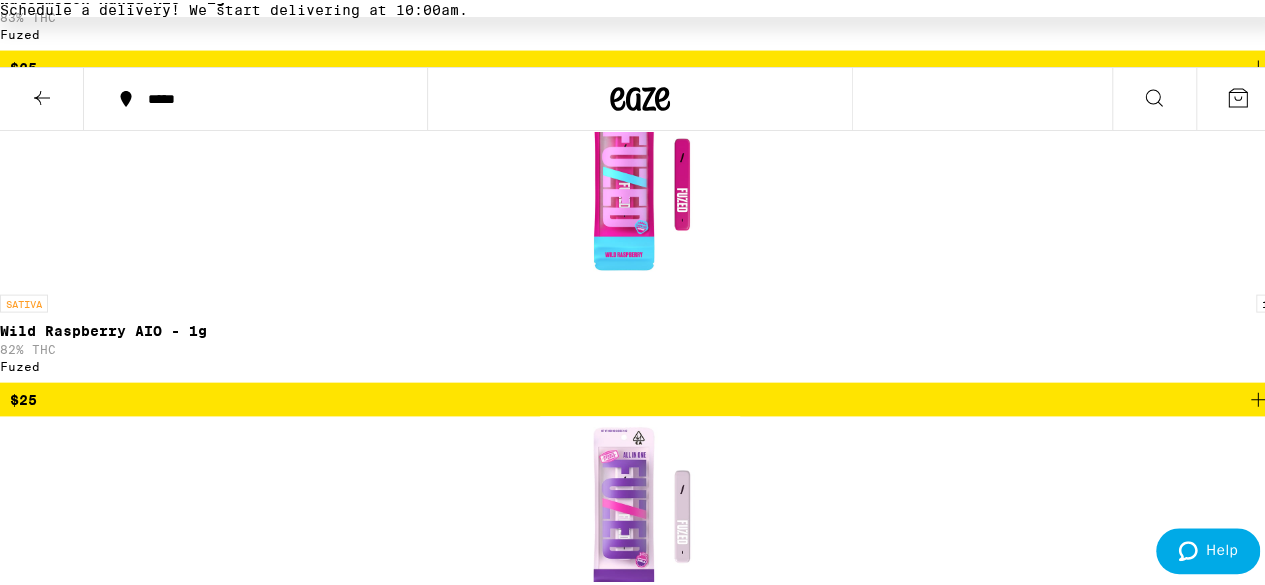 click on "Clearfalse filter Strain Type CBD CBD Dominant Hybrid Indica Sativa Brand Bloom Brand Cake She Hits Different Circles Base Camp CLSICS DIME Dompen Dosist Fuzed GoldDrop Jeeter Jetty Extracts Kurvana New Norm Nuvata (CA) Rove Sluggers STIIIZY Tempo turn" at bounding box center (640, -1694) 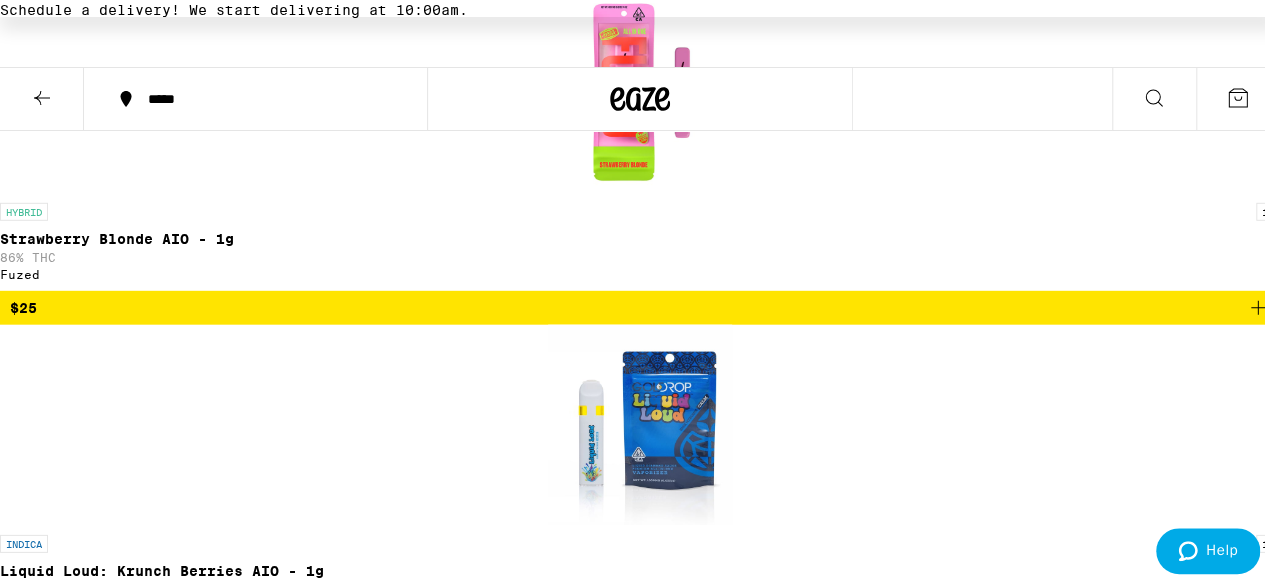 scroll, scrollTop: 2800, scrollLeft: 0, axis: vertical 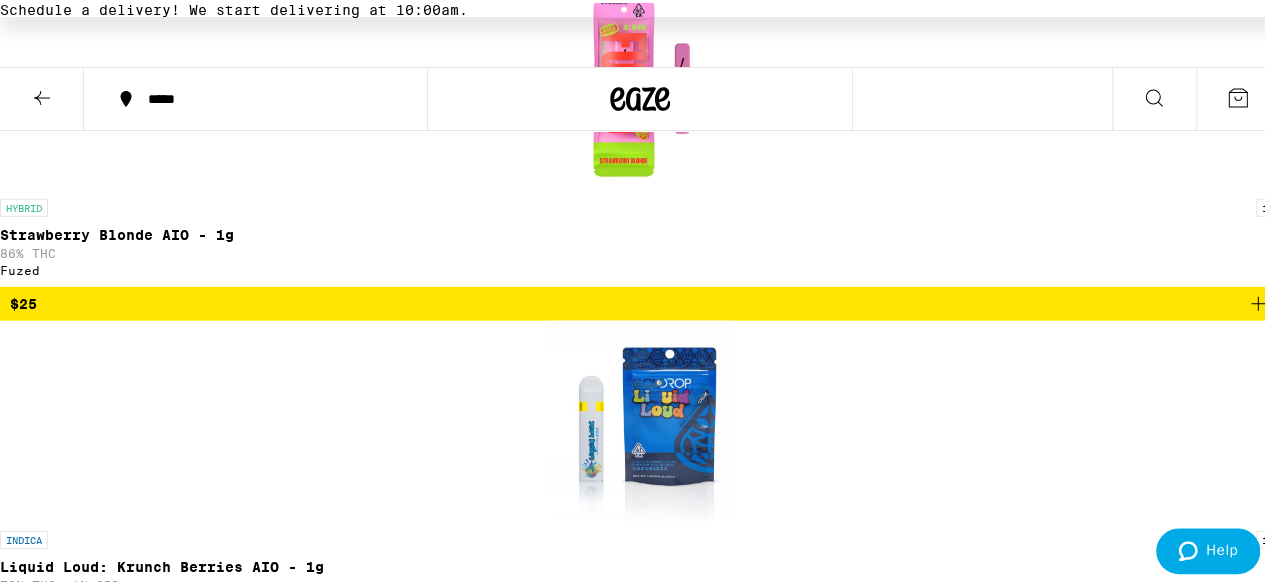 click on "Clearfalse filter Strain Type CBD CBD Dominant Hybrid Indica Sativa Brand Bloom Brand Cake She Hits Different Circles Base Camp CLSICS DIME Dompen Dosist Fuzed GoldDrop Jeeter Jetty Extracts Kurvana New Norm Nuvata (CA) Rove Sluggers STIIIZY Tempo turn" at bounding box center [640, -2454] 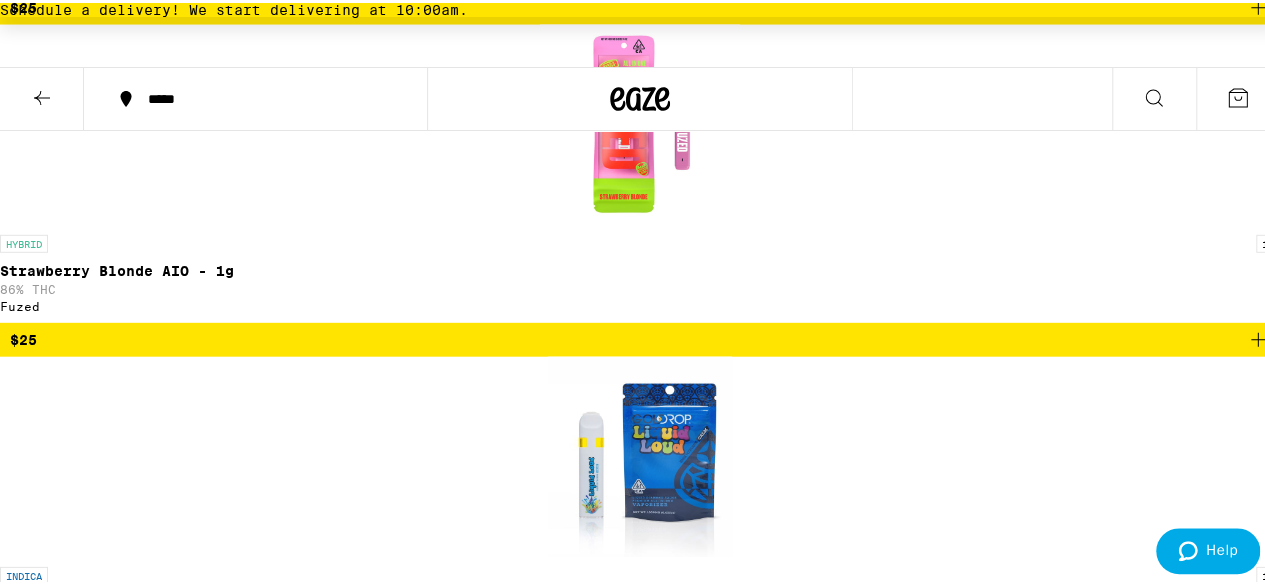 click on "Clearfalse filter Strain Type CBD CBD Dominant Hybrid Indica Sativa Brand Bloom Brand Cake She Hits Different Circles Base Camp CLSICS DIME Dompen Dosist Fuzed GoldDrop Jeeter Jetty Extracts Kurvana New Norm Nuvata (CA) Rove Sluggers STIIIZY Tempo turn" at bounding box center (640, -2418) 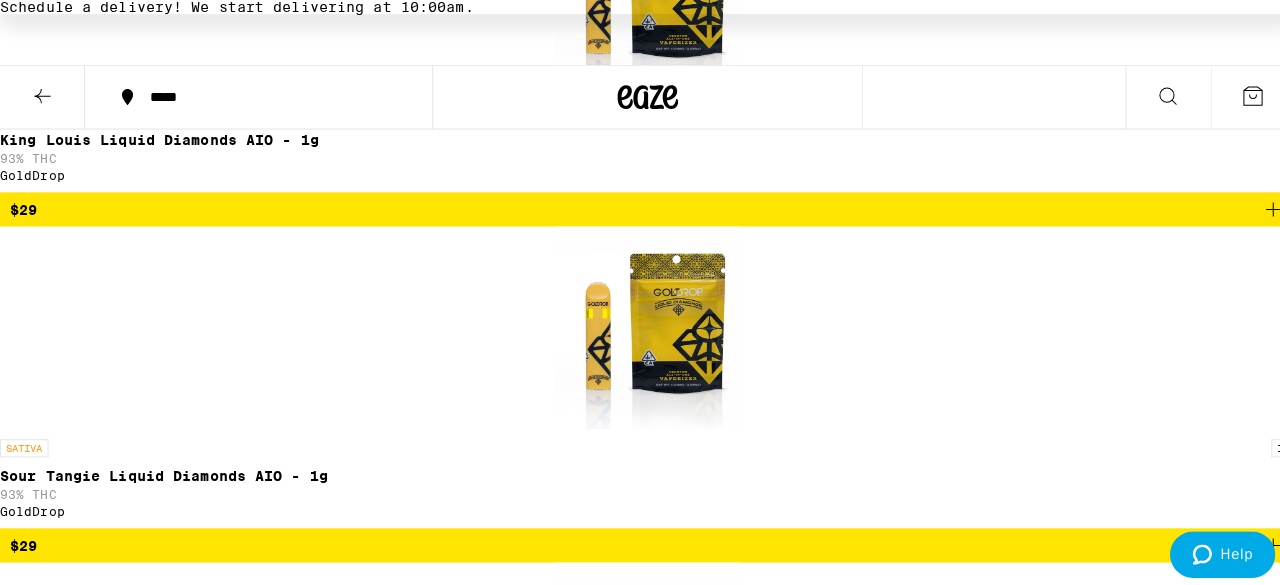 scroll, scrollTop: 5880, scrollLeft: 0, axis: vertical 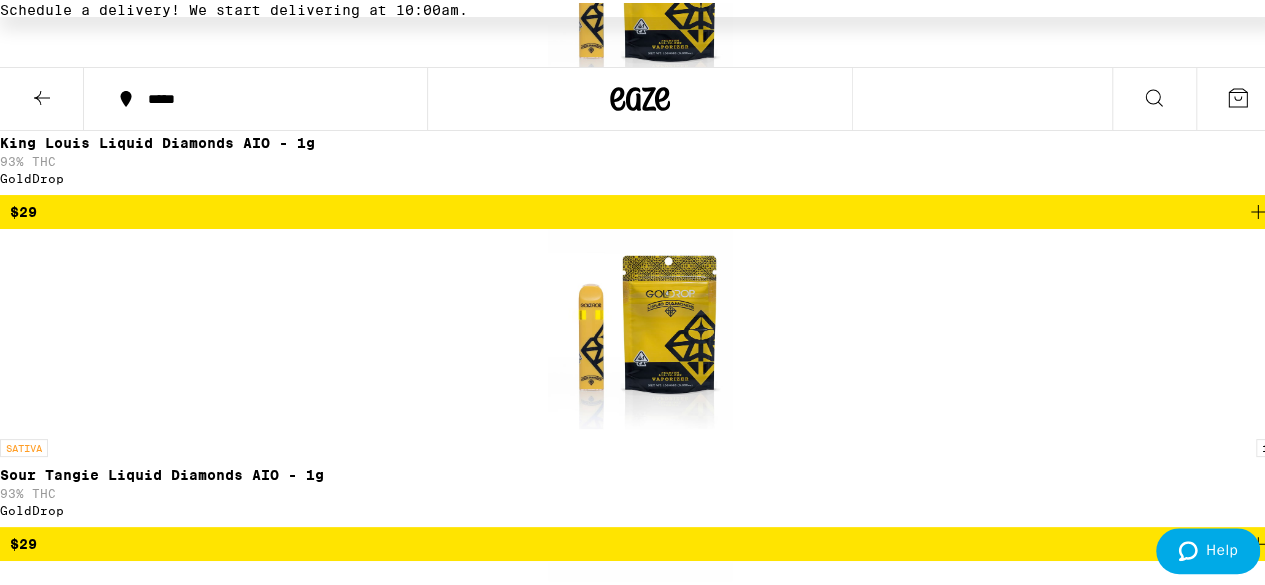 click at bounding box center [640, 15266] 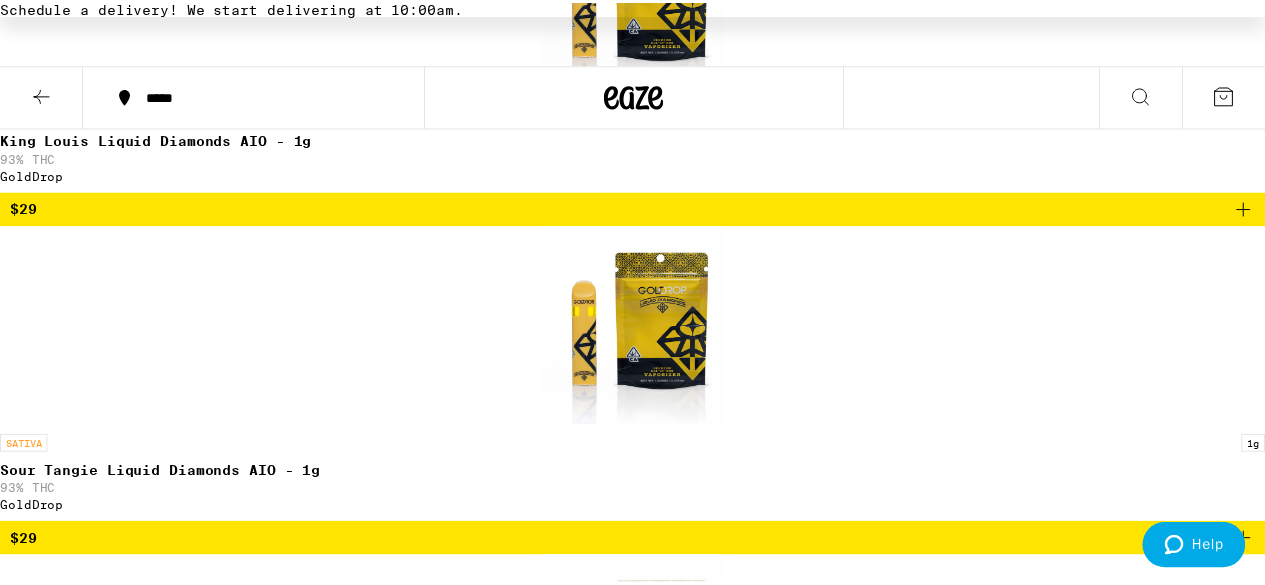 scroll, scrollTop: 18, scrollLeft: 0, axis: vertical 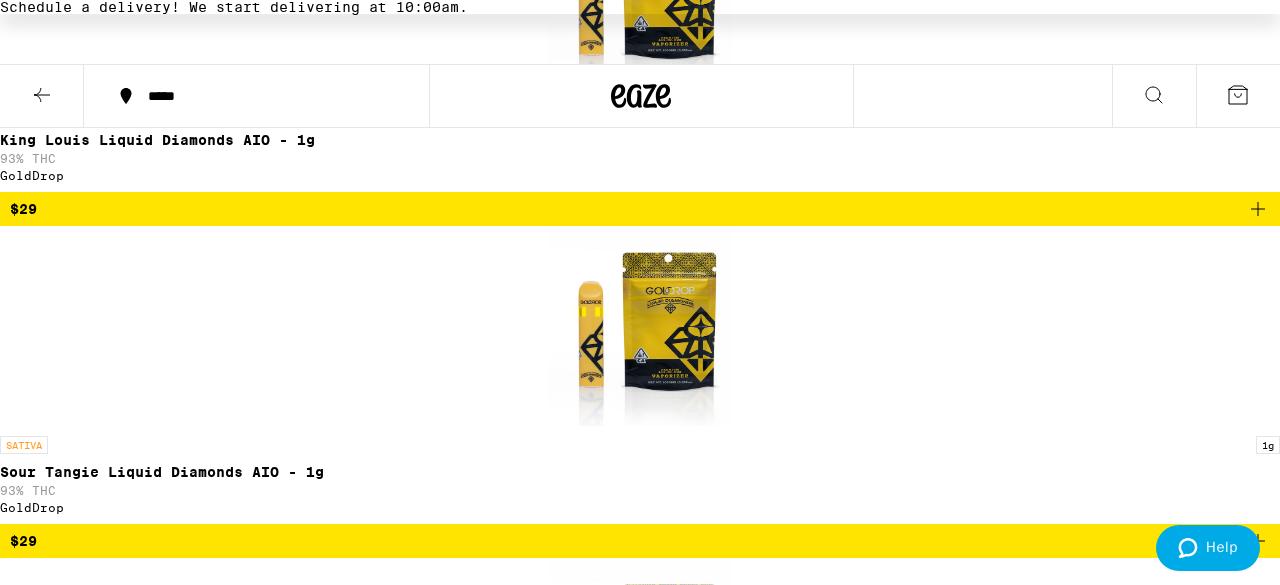 drag, startPoint x: 540, startPoint y: 399, endPoint x: 462, endPoint y: 419, distance: 80.523285 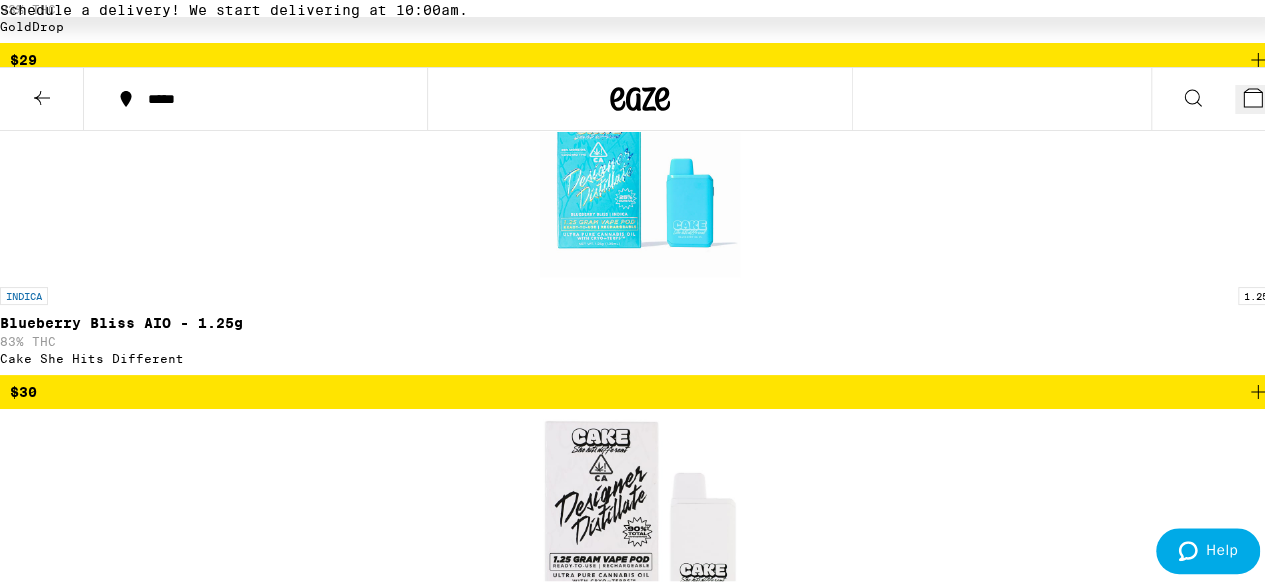 scroll, scrollTop: 7360, scrollLeft: 0, axis: vertical 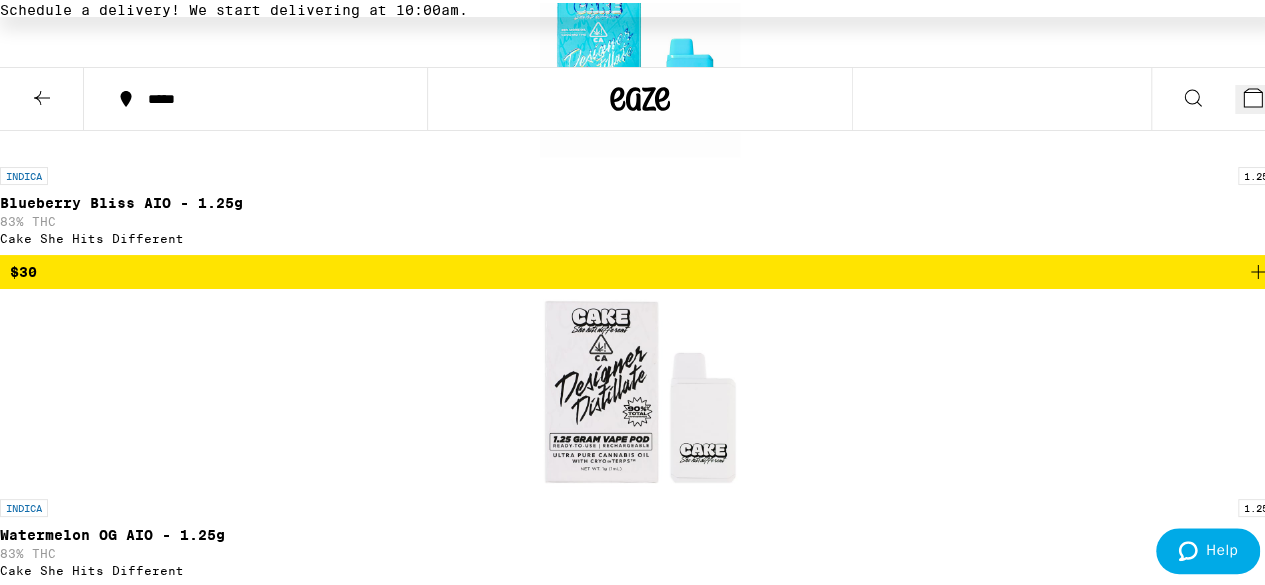 click on "Clearfalse filter Strain Type CBD CBD Dominant Hybrid Indica Sativa Brand Bloom Brand Cake She Hits Different Circles Base Camp CLSICS DIME Dompen Dosist Fuzed GoldDrop Jeeter Jetty Extracts Kurvana New Norm Nuvata (CA) Rove Sluggers STIIIZY Tempo turn" at bounding box center (640, -7134) 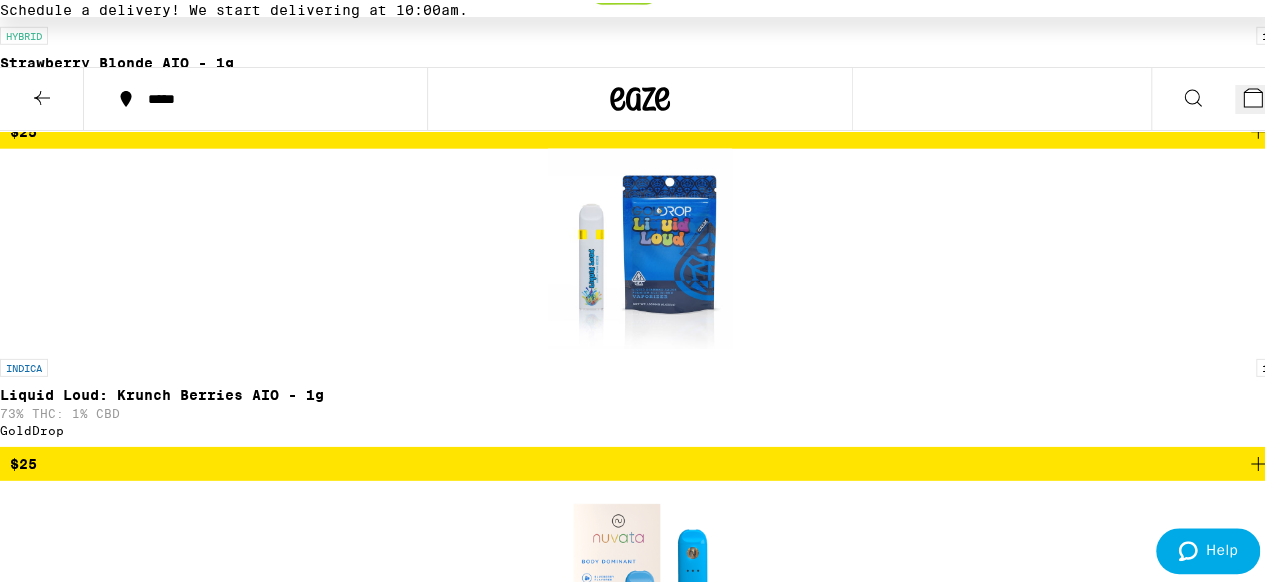 scroll, scrollTop: 2902, scrollLeft: 0, axis: vertical 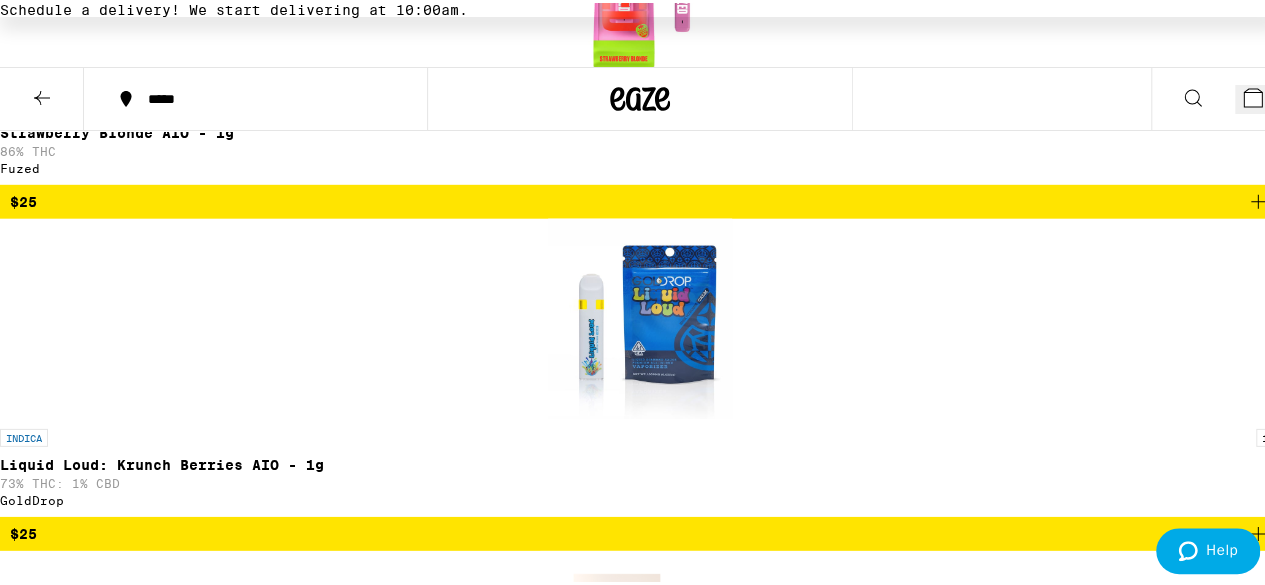 click on "Clearfalse filter Strain Type CBD CBD Dominant Hybrid Indica Sativa Brand Bloom Brand Cake She Hits Different Circles Base Camp CLSICS DIME Dompen Dosist Fuzed GoldDrop Jeeter Jetty Extracts Kurvana New Norm Nuvata (CA) Rove Sluggers STIIIZY Tempo turn" at bounding box center (640, -2556) 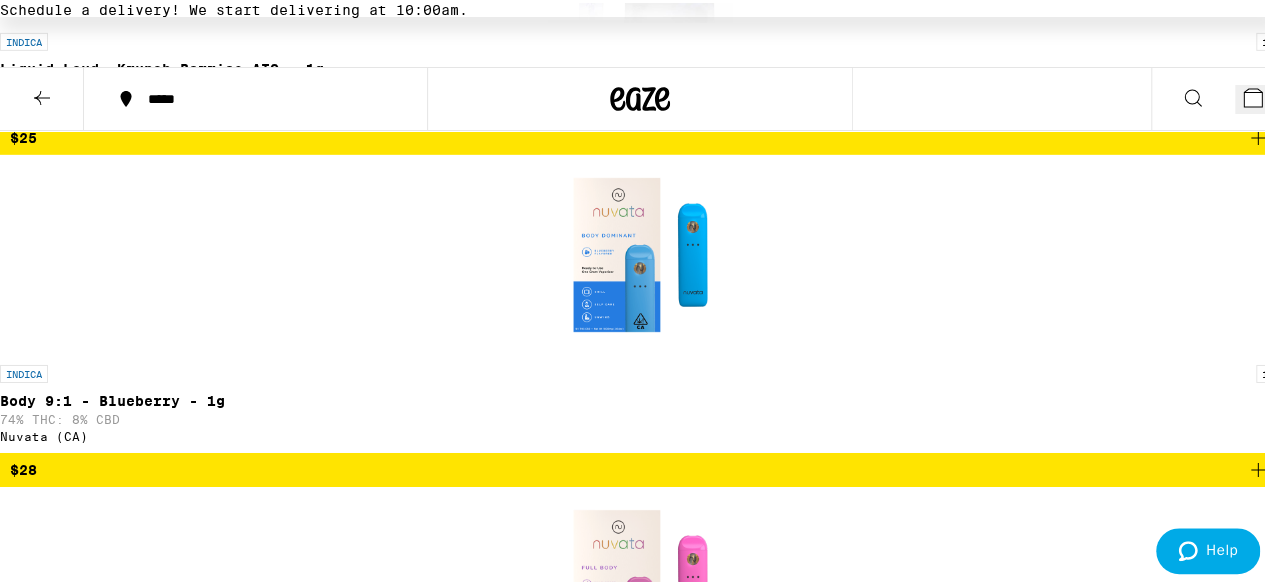 scroll, scrollTop: 3302, scrollLeft: 0, axis: vertical 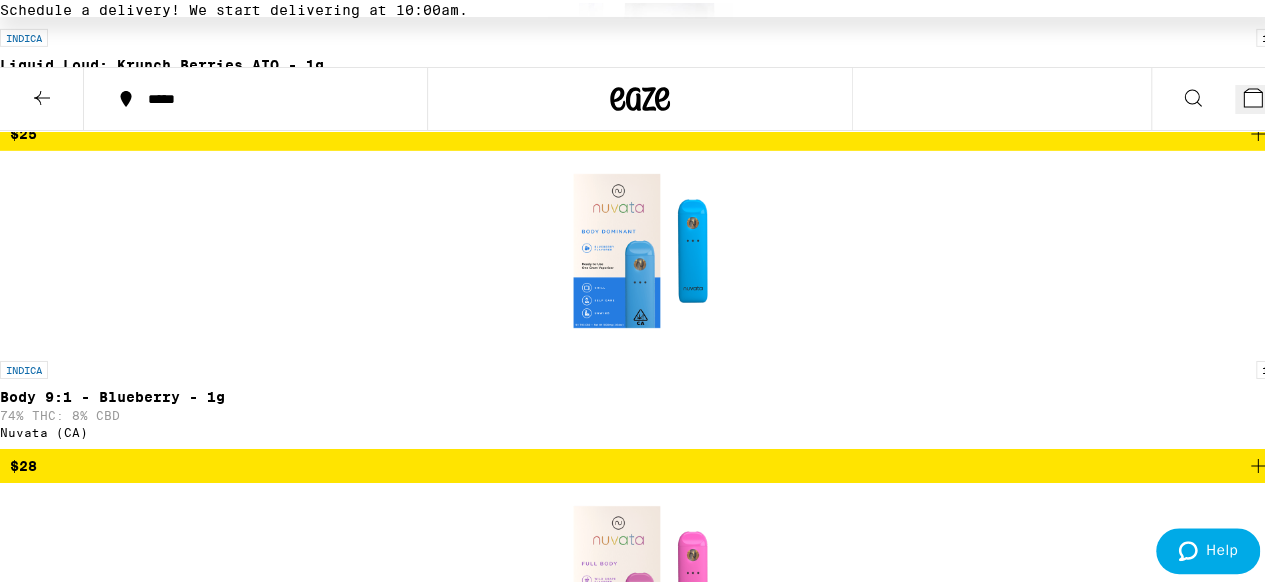 click on "Clearfalse filter Strain Type CBD CBD Dominant Hybrid Indica Sativa Brand Bloom Brand Cake She Hits Different Circles Base Camp CLSICS DIME Dompen Dosist Fuzed GoldDrop Jeeter Jetty Extracts Kurvana New Norm Nuvata (CA) Rove Sluggers STIIIZY Tempo turn" at bounding box center (640, -2956) 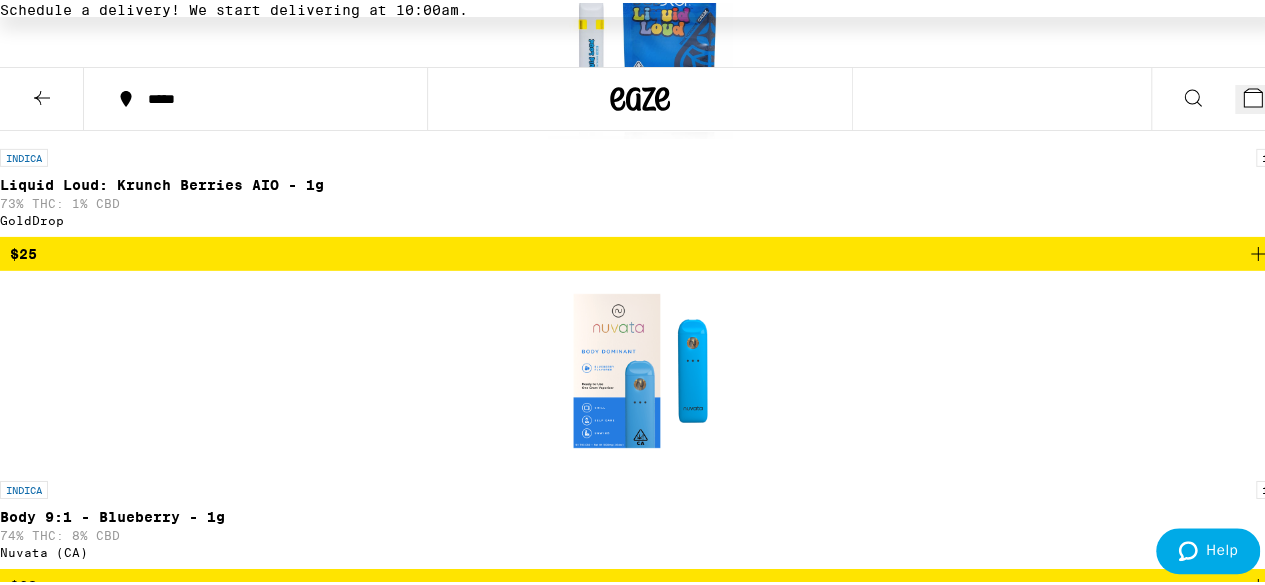 click on "Clearfalse filter Strain Type CBD CBD Dominant Hybrid Indica Sativa Brand Bloom Brand Cake She Hits Different Circles Base Camp CLSICS DIME Dompen Dosist Fuzed GoldDrop Jeeter Jetty Extracts Kurvana New Norm Nuvata (CA) Rove Sluggers STIIIZY Tempo turn" at bounding box center (640, -2836) 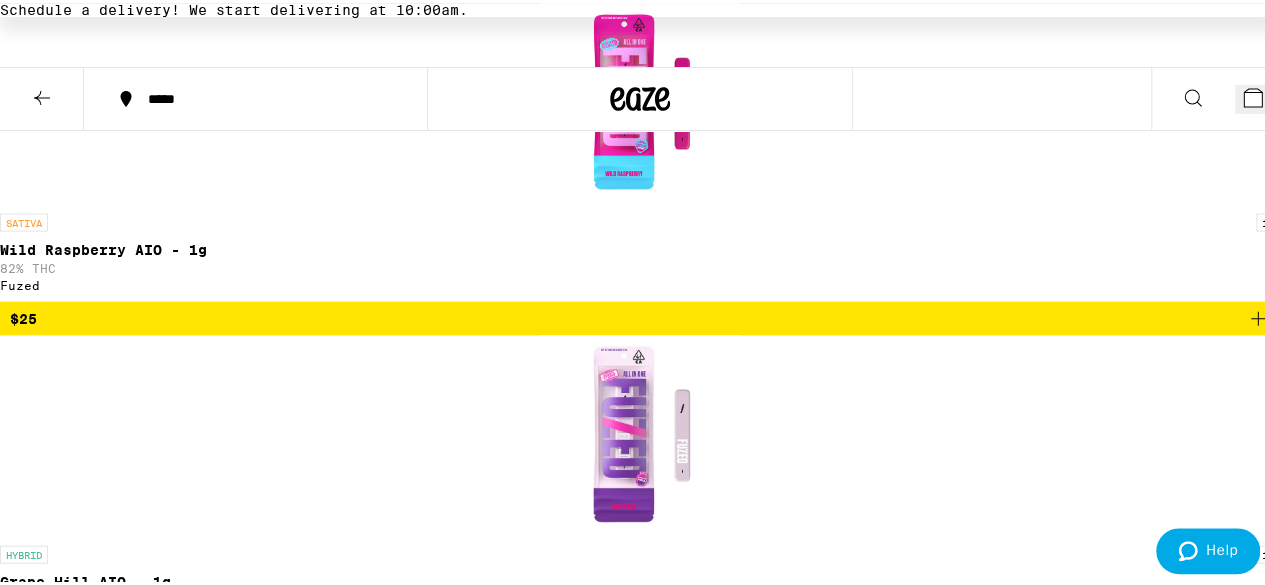 scroll, scrollTop: 2120, scrollLeft: 0, axis: vertical 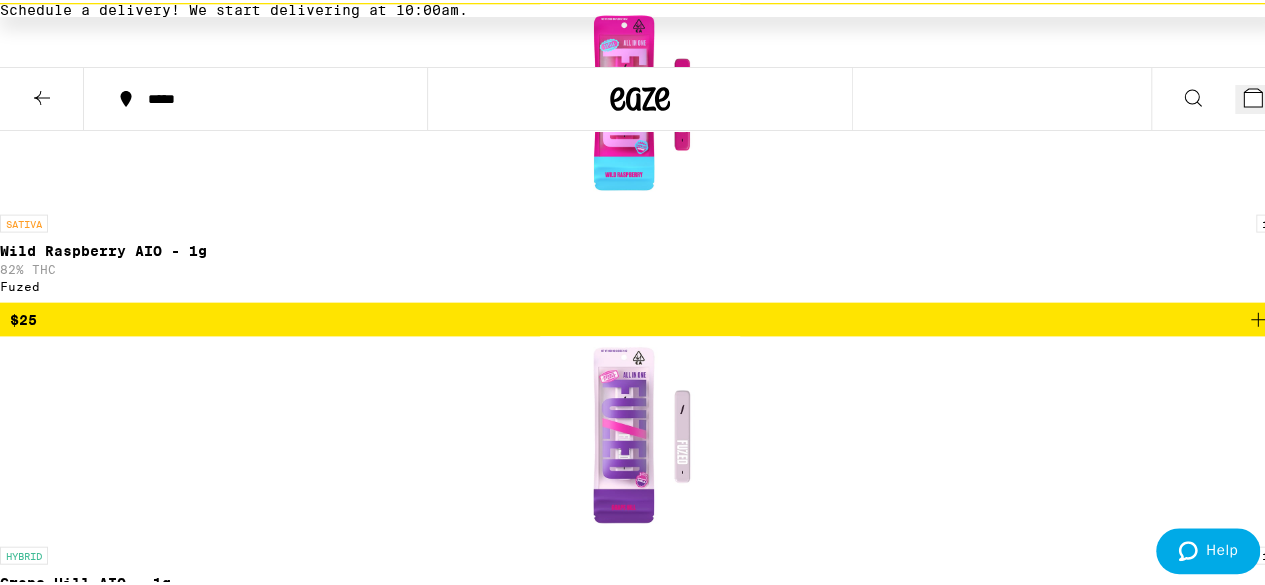 click on "$30" at bounding box center [640, 5961] 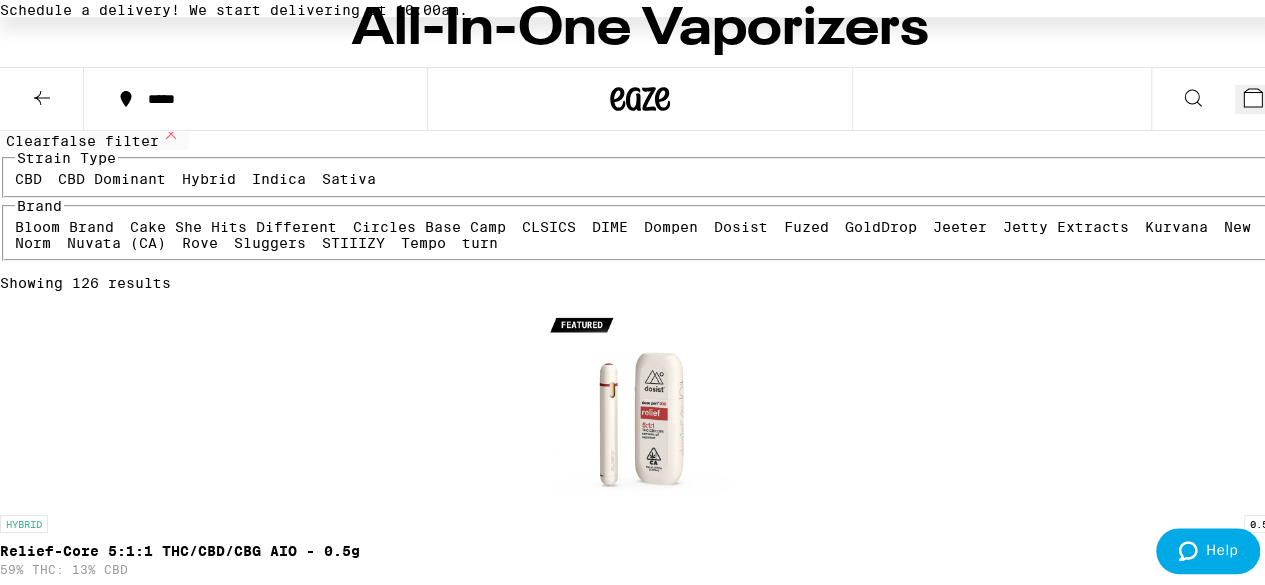 scroll, scrollTop: 160, scrollLeft: 0, axis: vertical 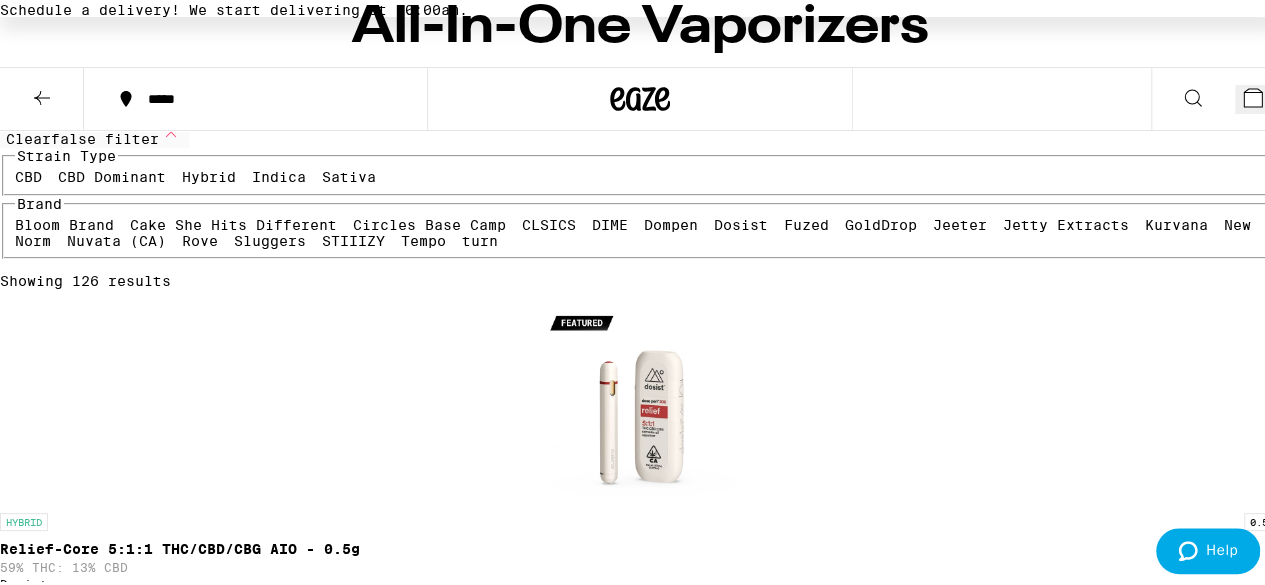 click on "Indica" at bounding box center (279, 174) 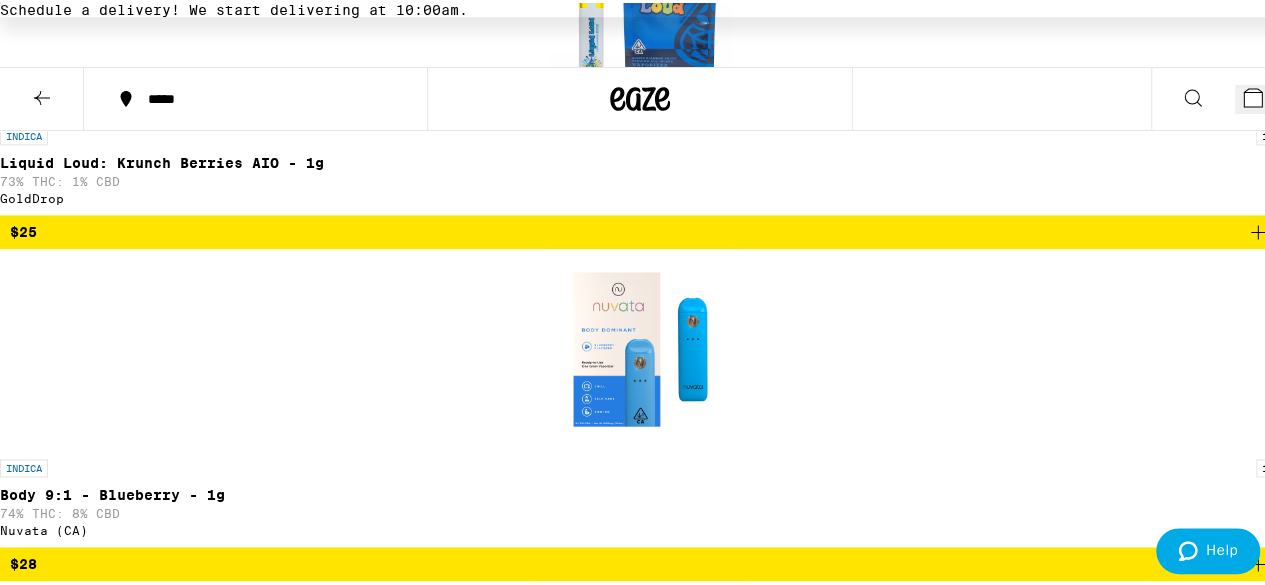 scroll, scrollTop: 1280, scrollLeft: 0, axis: vertical 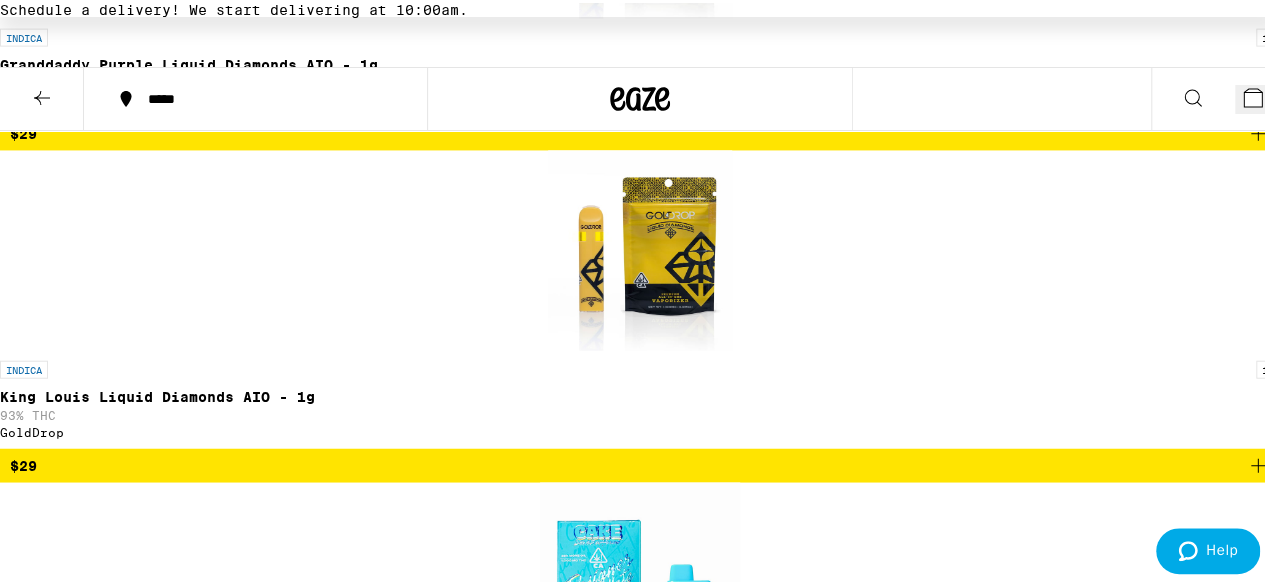 click on "Clear 1 filter Strain Type CBD CBD Dominant Hybrid Indica Sativa Brand Bloom Brand Cake She Hits Different Circles Base Camp CLSICS DIME Dompen Dosist Fuzed GoldDrop Jeeter Jetty Extracts Kurvana New Norm Nuvata (CA) Rove Sluggers STIIIZY Tempo turn" at bounding box center [640, -1958] 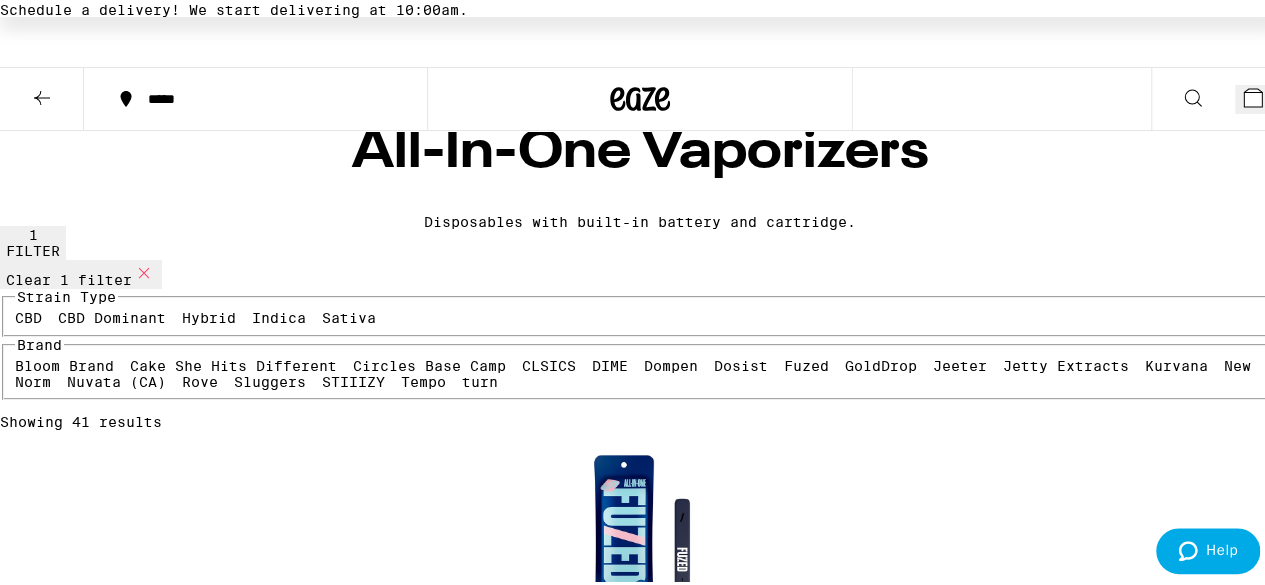 scroll, scrollTop: 0, scrollLeft: 0, axis: both 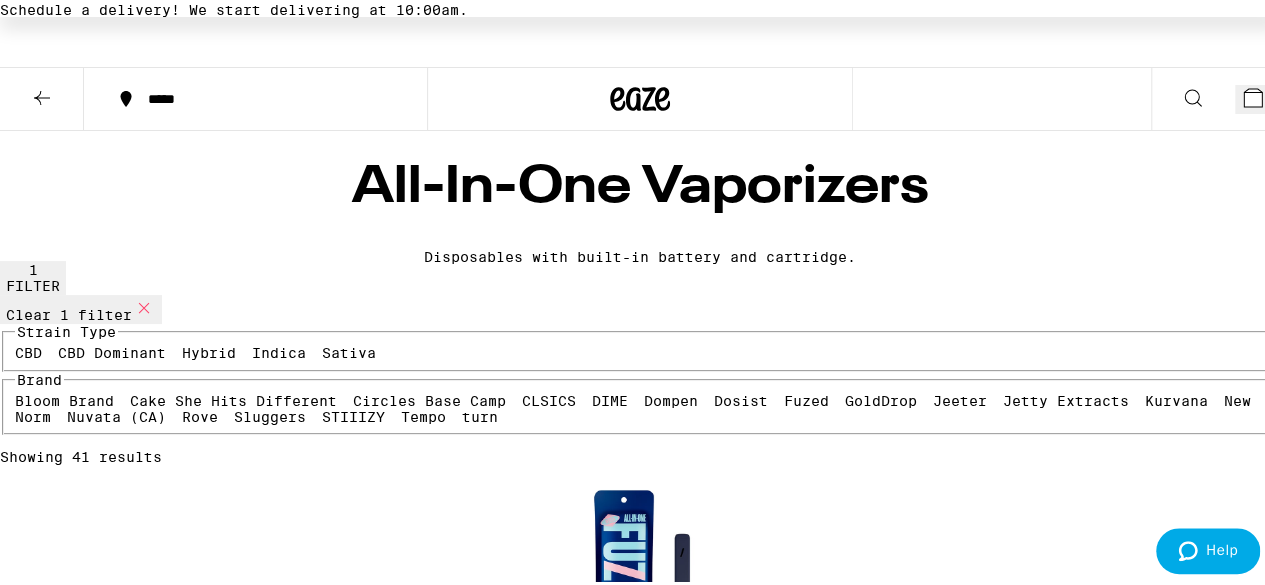 click on "Brand Bloom Brand Cake She Hits Different Circles Base Camp CLSICS DIME Dompen Dosist Fuzed GoldDrop Jeeter Jetty Extracts Kurvana New Norm Nuvata (CA) Rove Sluggers STIIIZY Tempo turn" at bounding box center (640, 401) 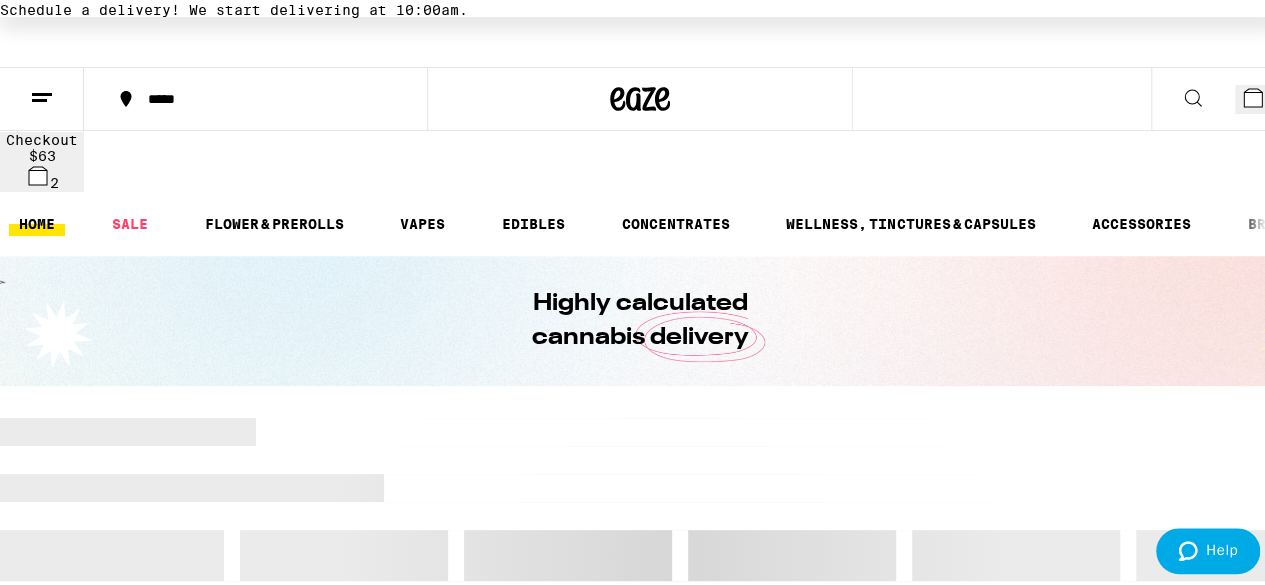 scroll, scrollTop: 0, scrollLeft: 0, axis: both 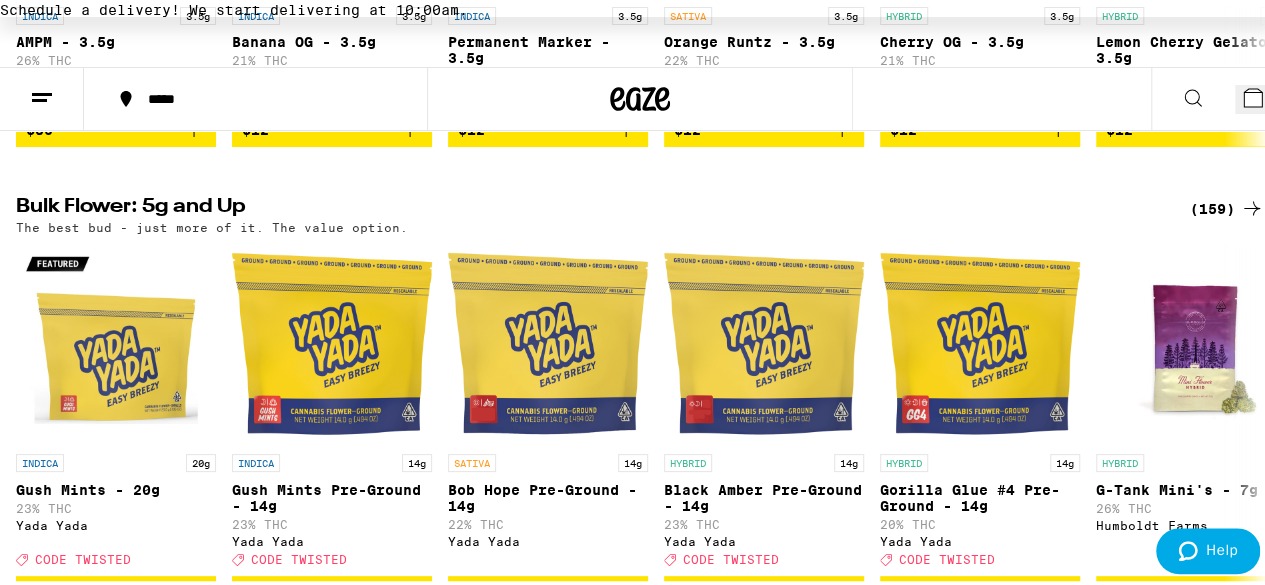 click on "The best bud - just more of it. The value option." at bounding box center [640, 224] 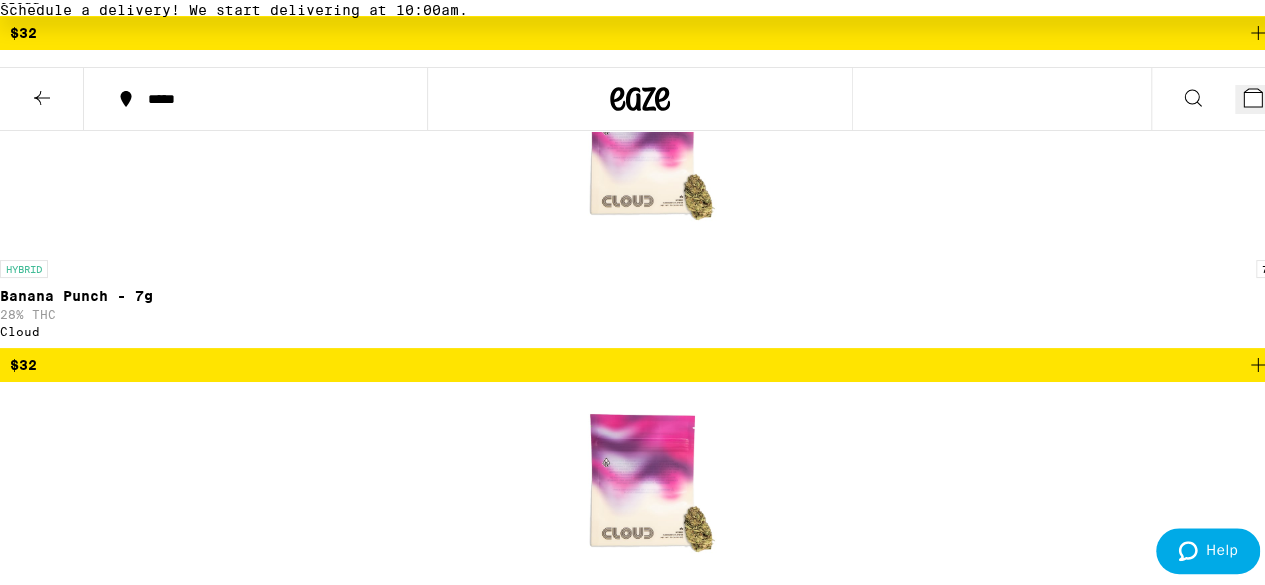 scroll, scrollTop: 6600, scrollLeft: 0, axis: vertical 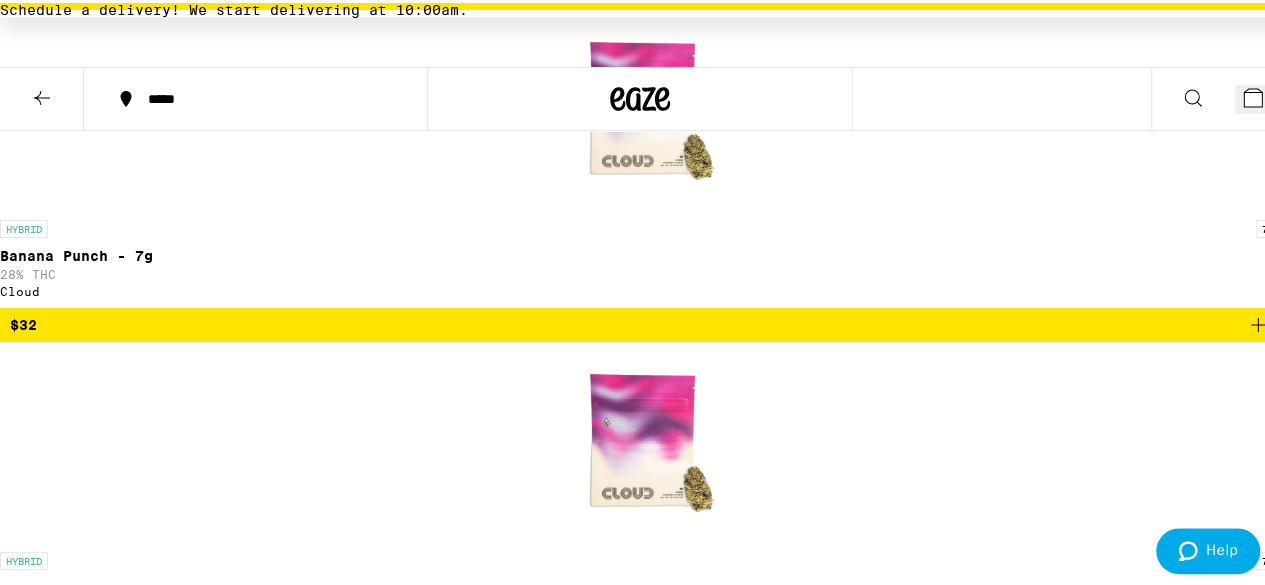 click 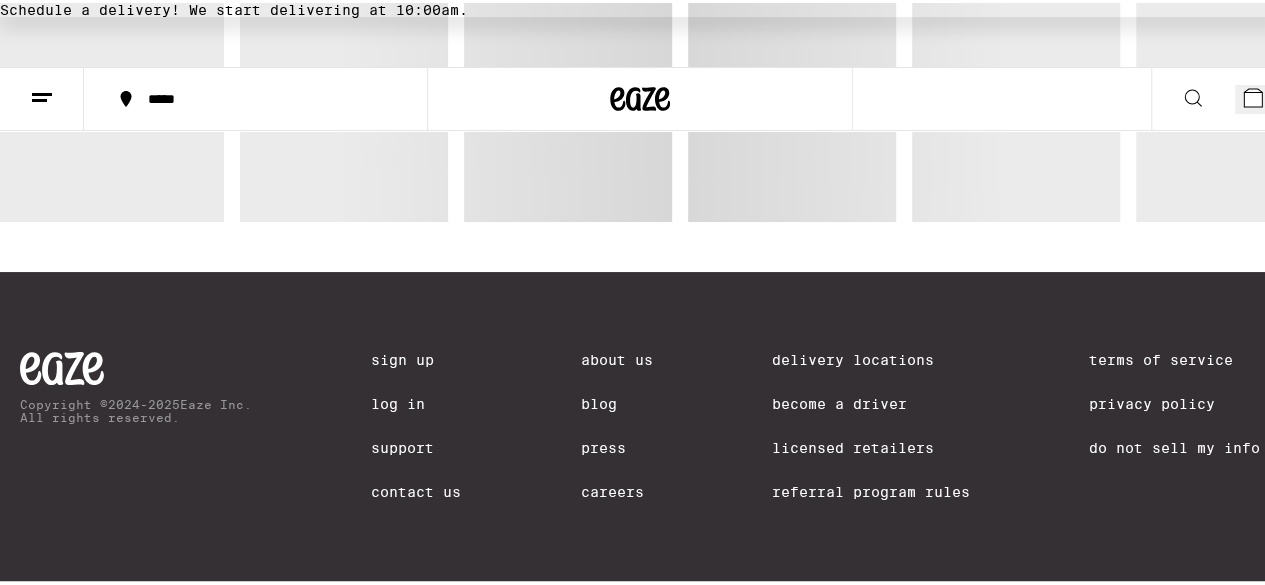 scroll, scrollTop: 0, scrollLeft: 0, axis: both 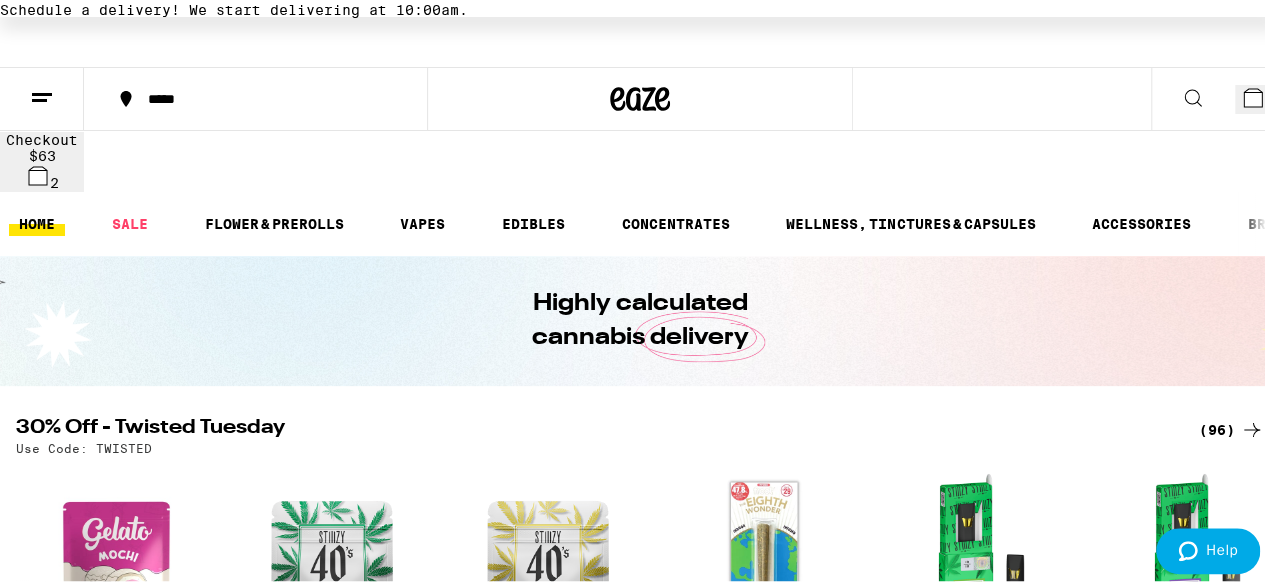 click on "Schedule a delivery! We start delivering at 10:00am." at bounding box center [640, 7] 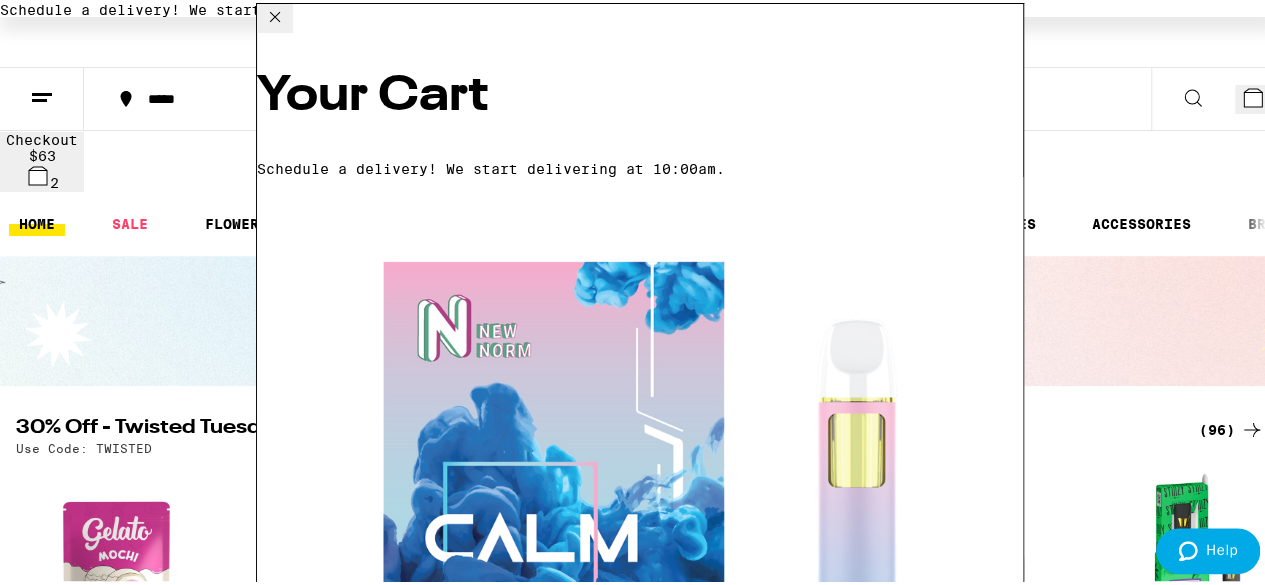 click on "2" at bounding box center (1257, 96) 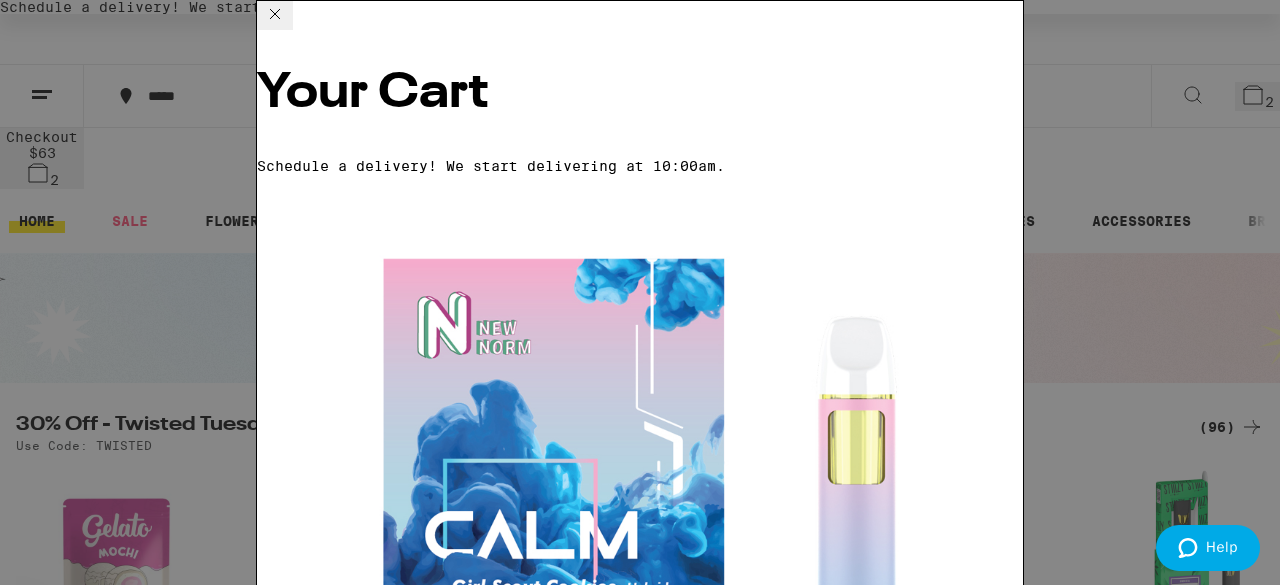 click on "Checkout" at bounding box center [410, 2541] 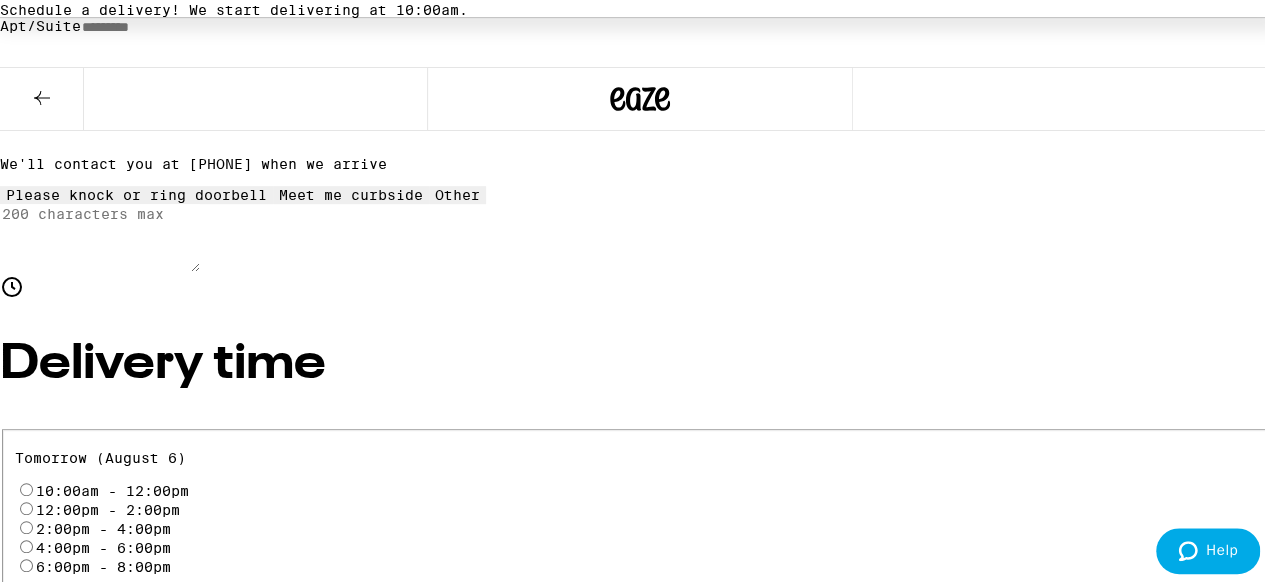 scroll, scrollTop: 0, scrollLeft: 0, axis: both 